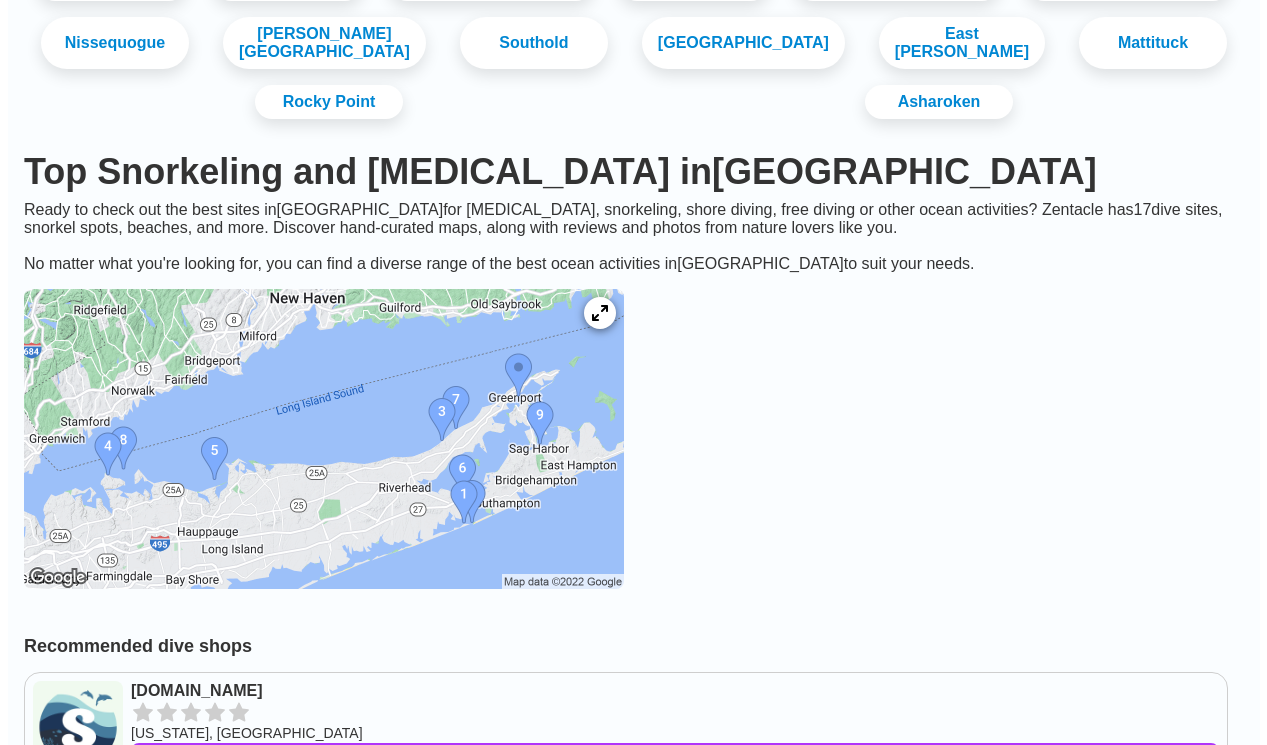 scroll, scrollTop: 500, scrollLeft: 0, axis: vertical 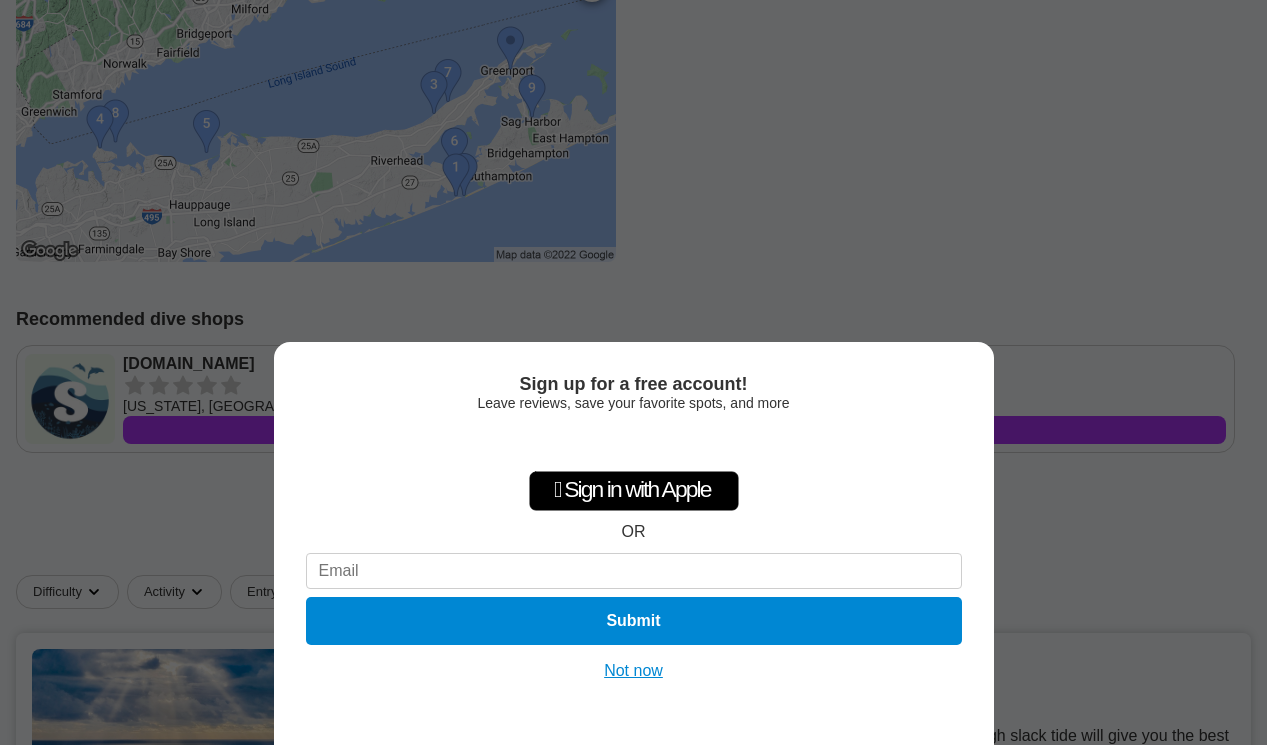 click on "Not now" at bounding box center (633, 671) 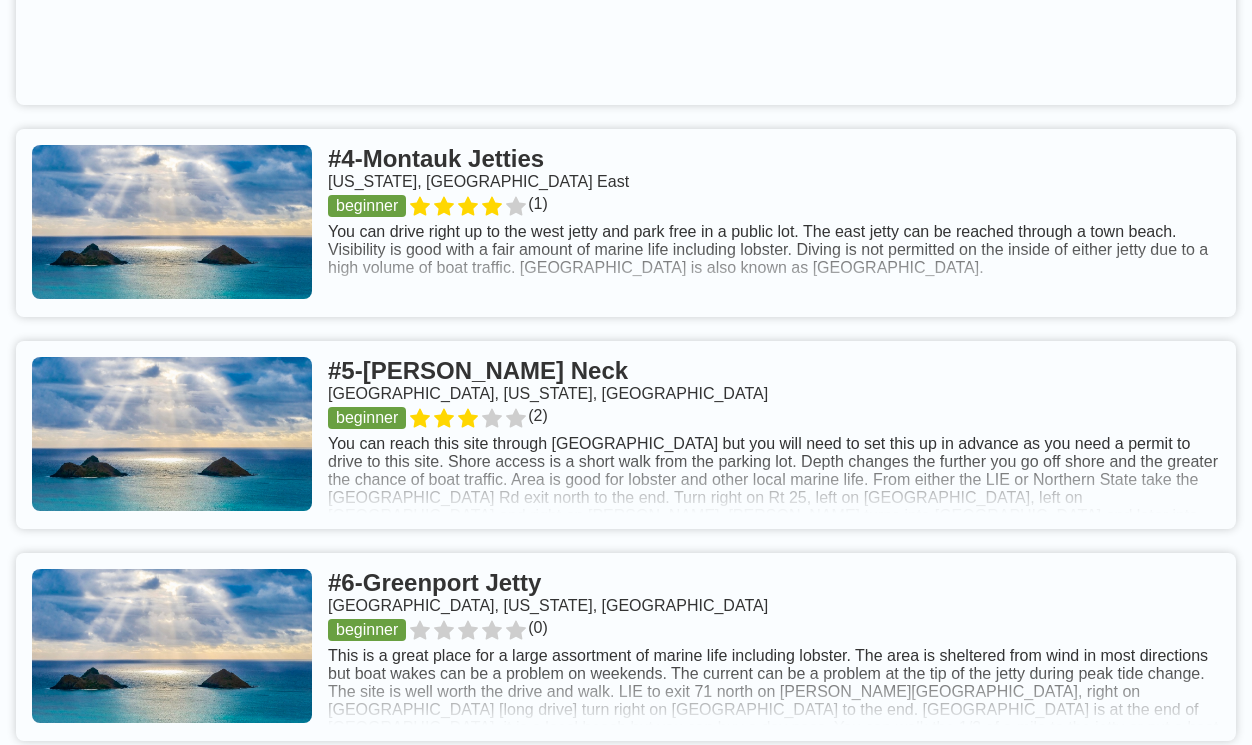 scroll, scrollTop: 1900, scrollLeft: 0, axis: vertical 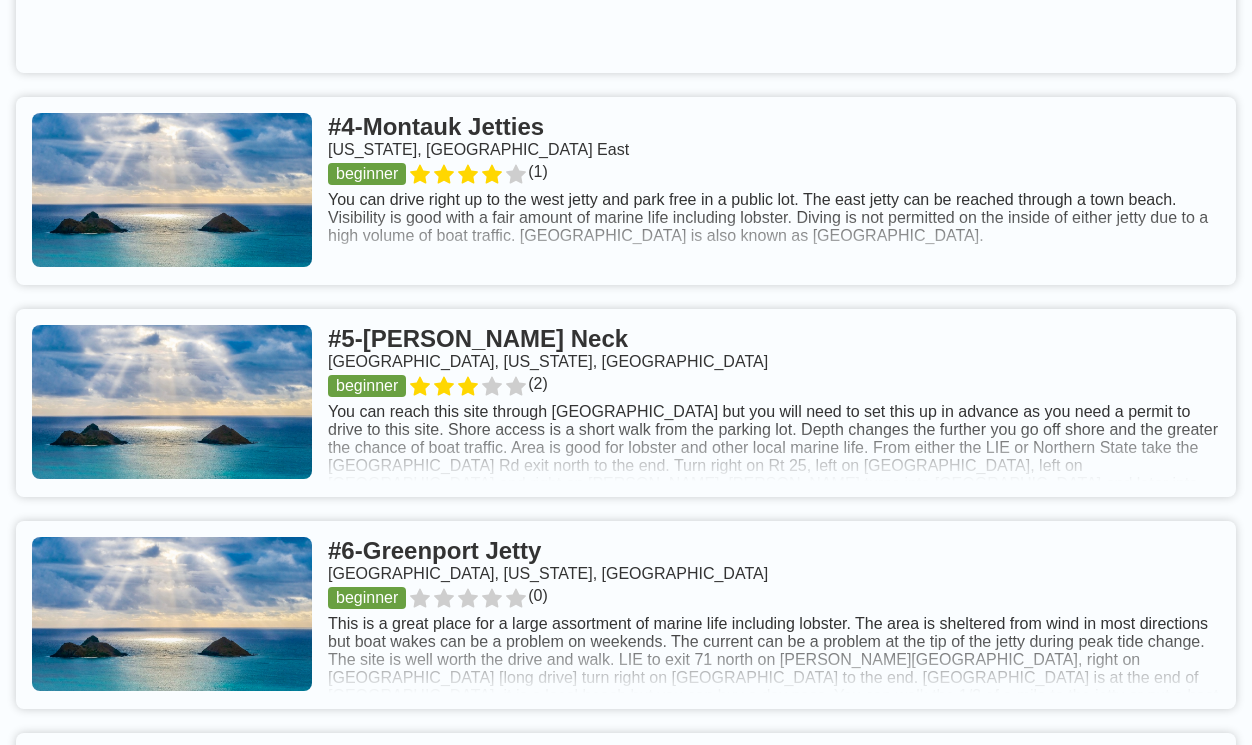click at bounding box center (626, 403) 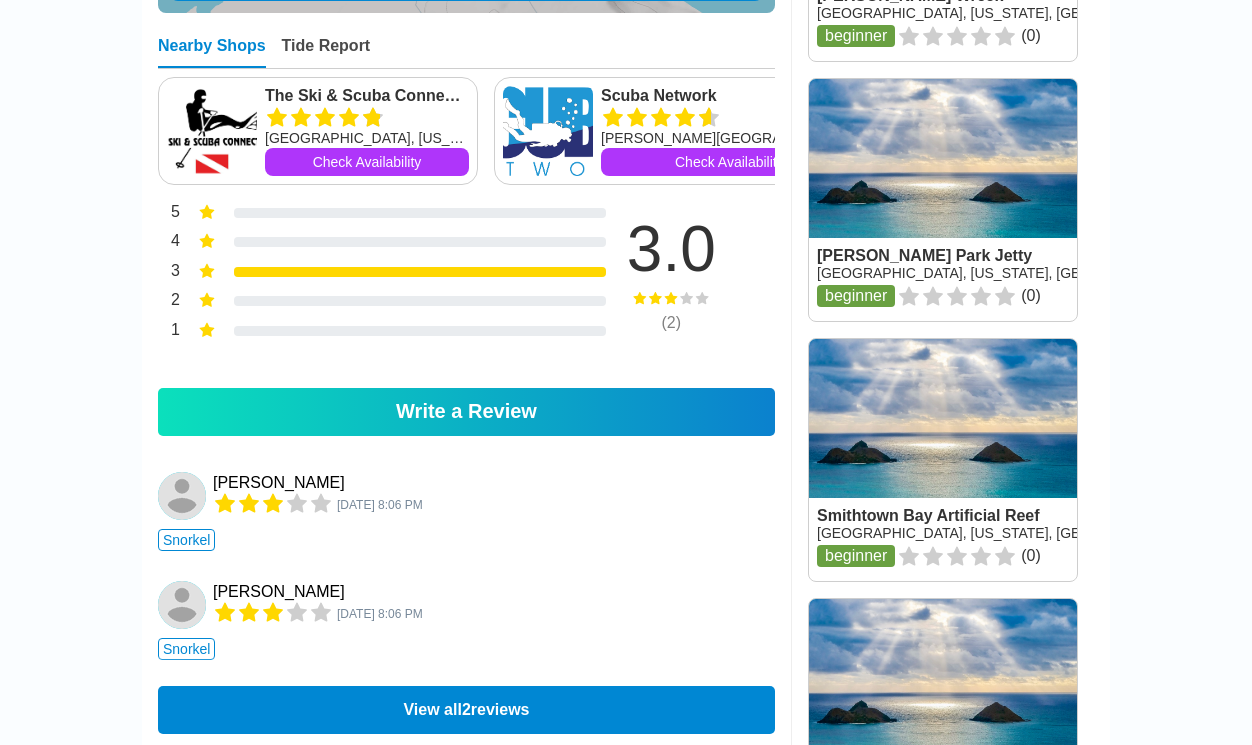 scroll, scrollTop: 1800, scrollLeft: 0, axis: vertical 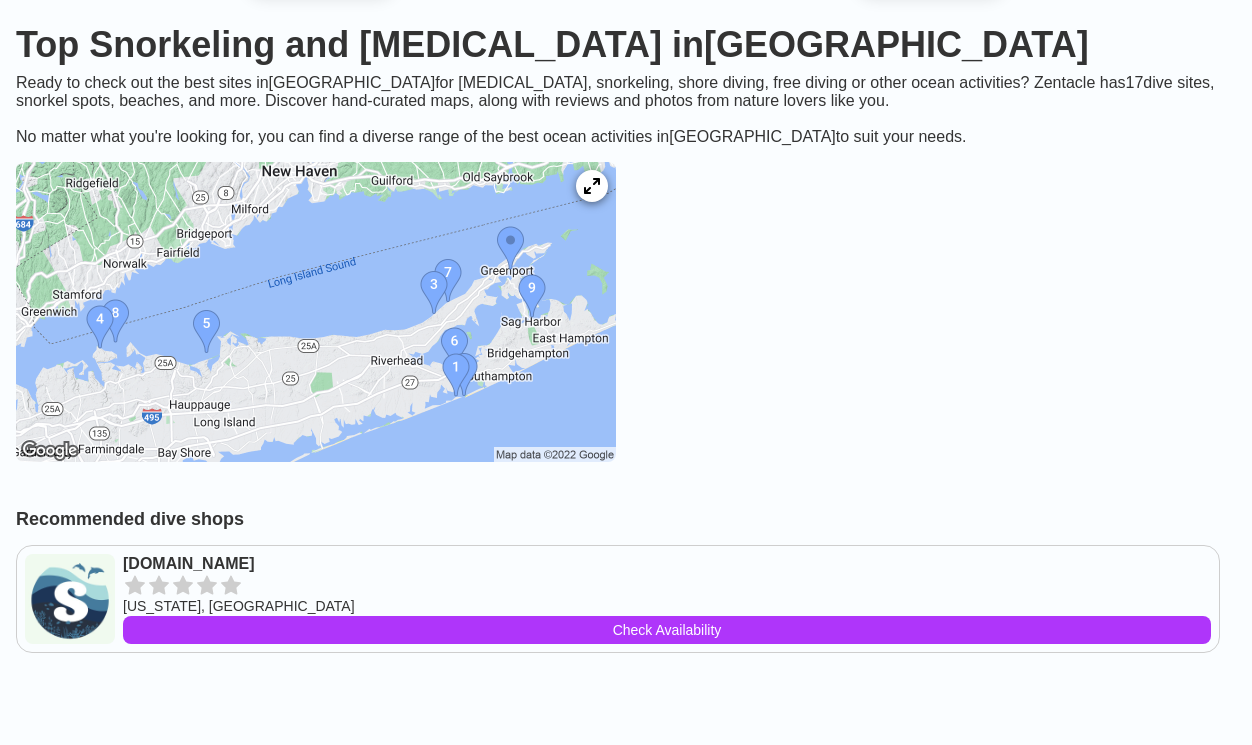 click at bounding box center (316, 312) 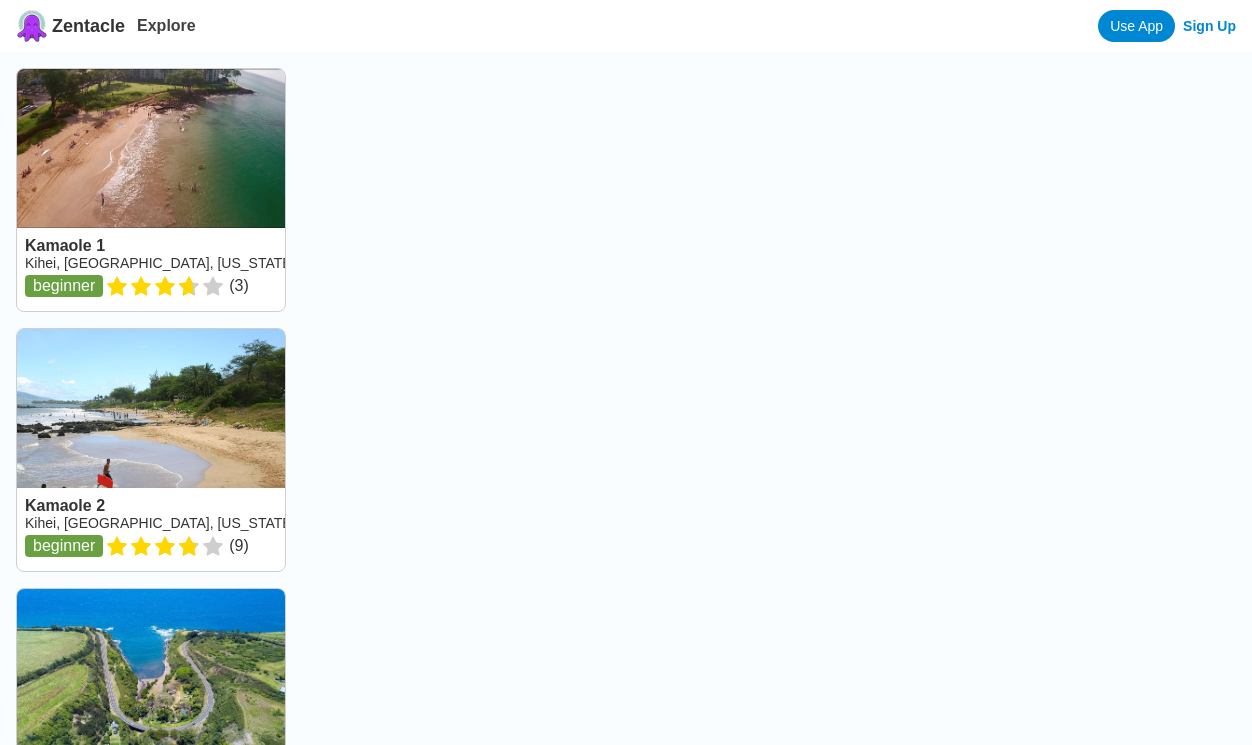 scroll, scrollTop: 0, scrollLeft: 0, axis: both 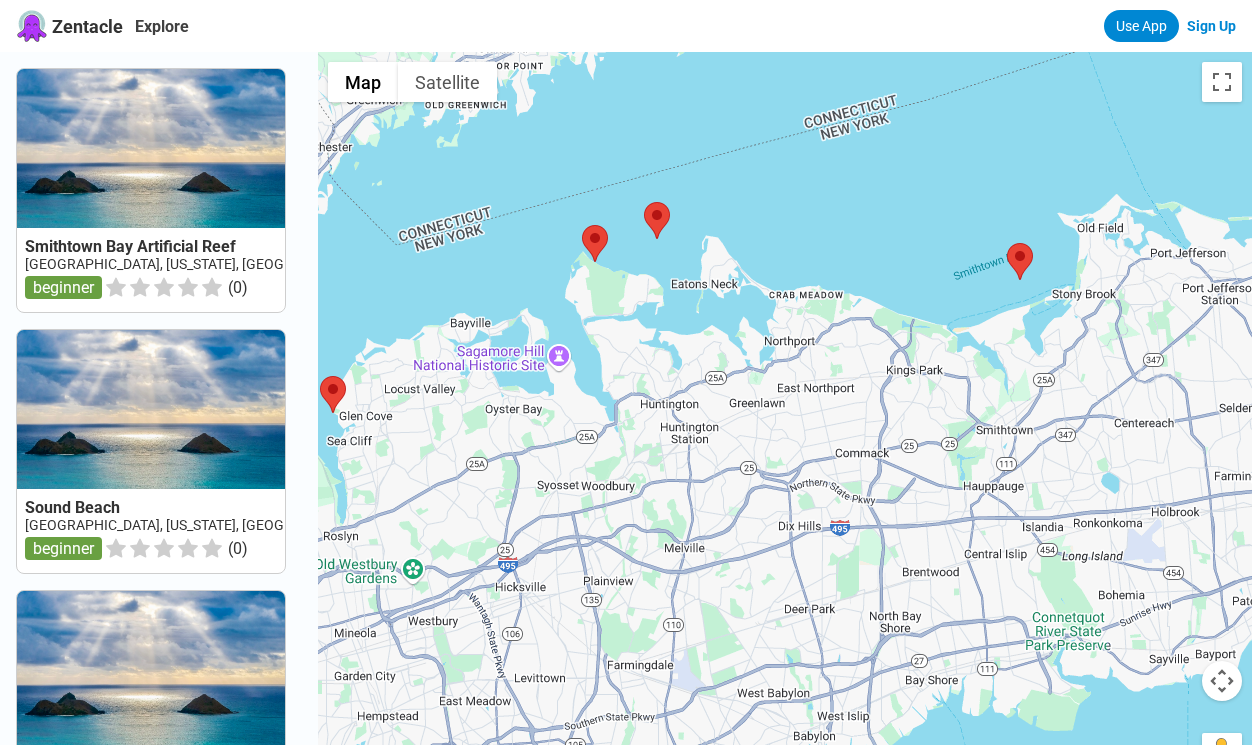 drag, startPoint x: 622, startPoint y: 430, endPoint x: 995, endPoint y: 312, distance: 391.21988 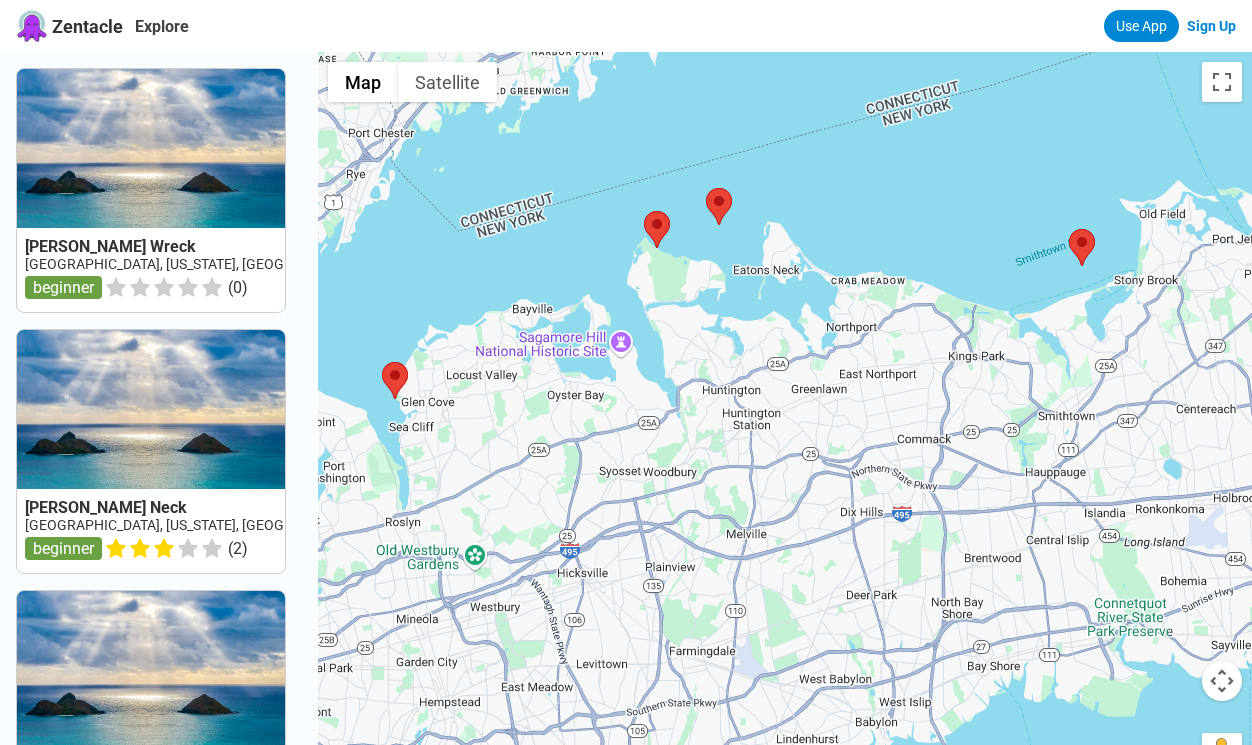 drag, startPoint x: 520, startPoint y: 275, endPoint x: 590, endPoint y: 265, distance: 70.71068 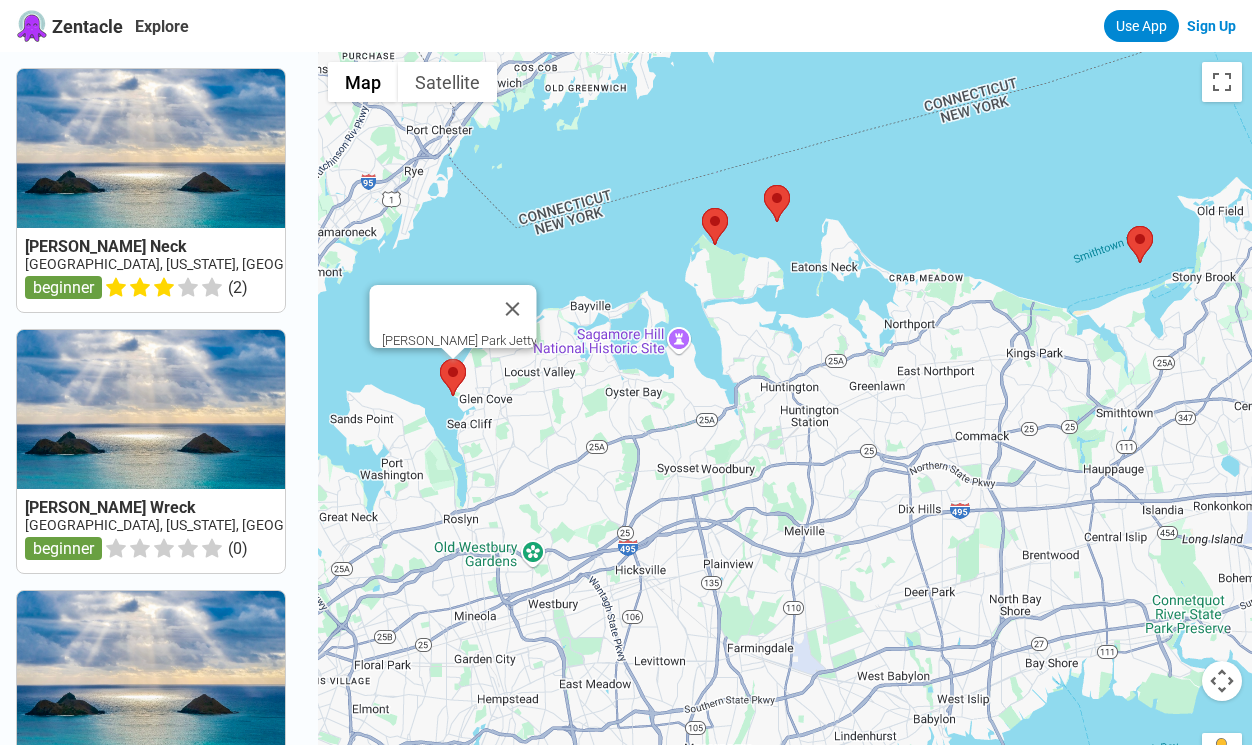 click at bounding box center (440, 359) 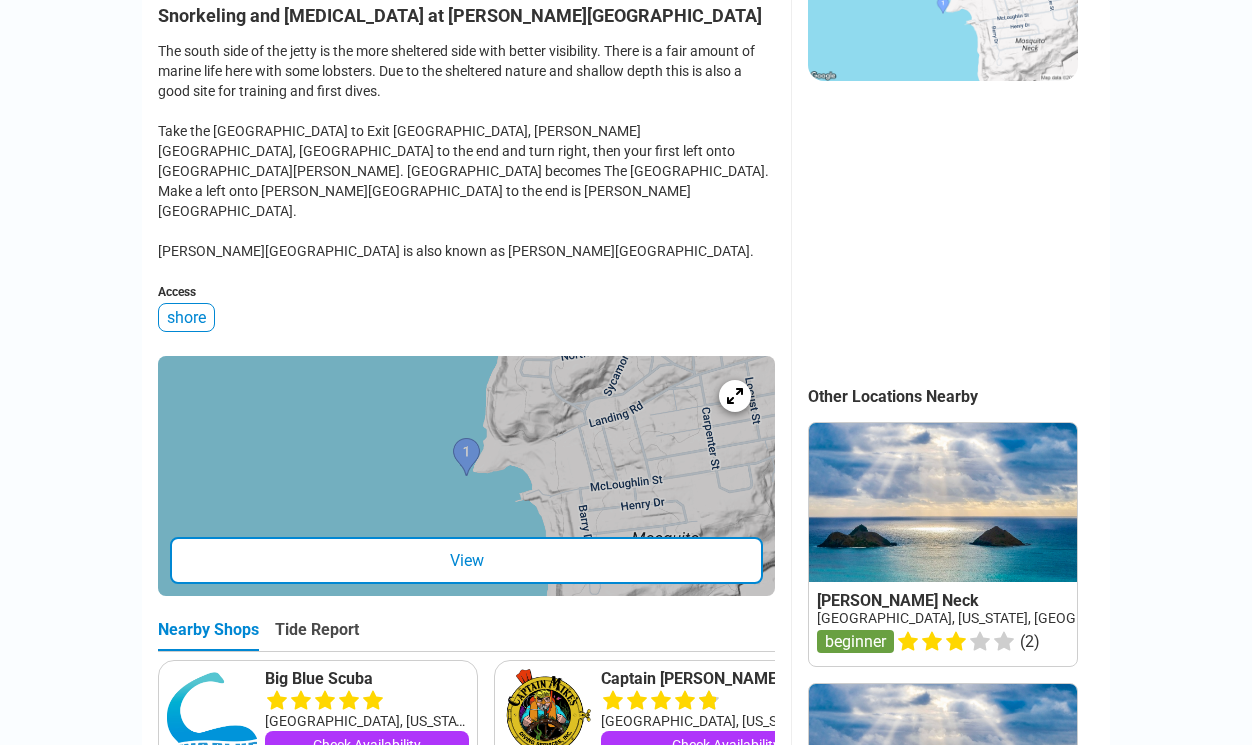 scroll, scrollTop: 400, scrollLeft: 0, axis: vertical 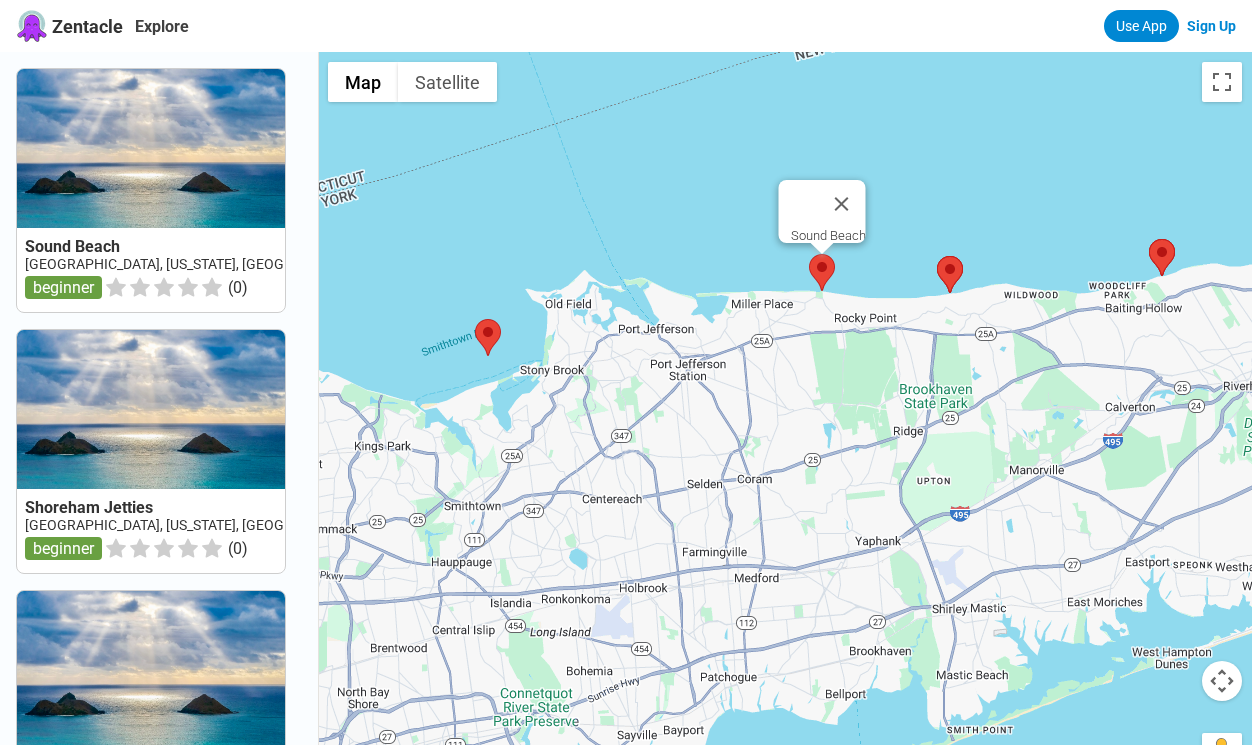 click at bounding box center (809, 254) 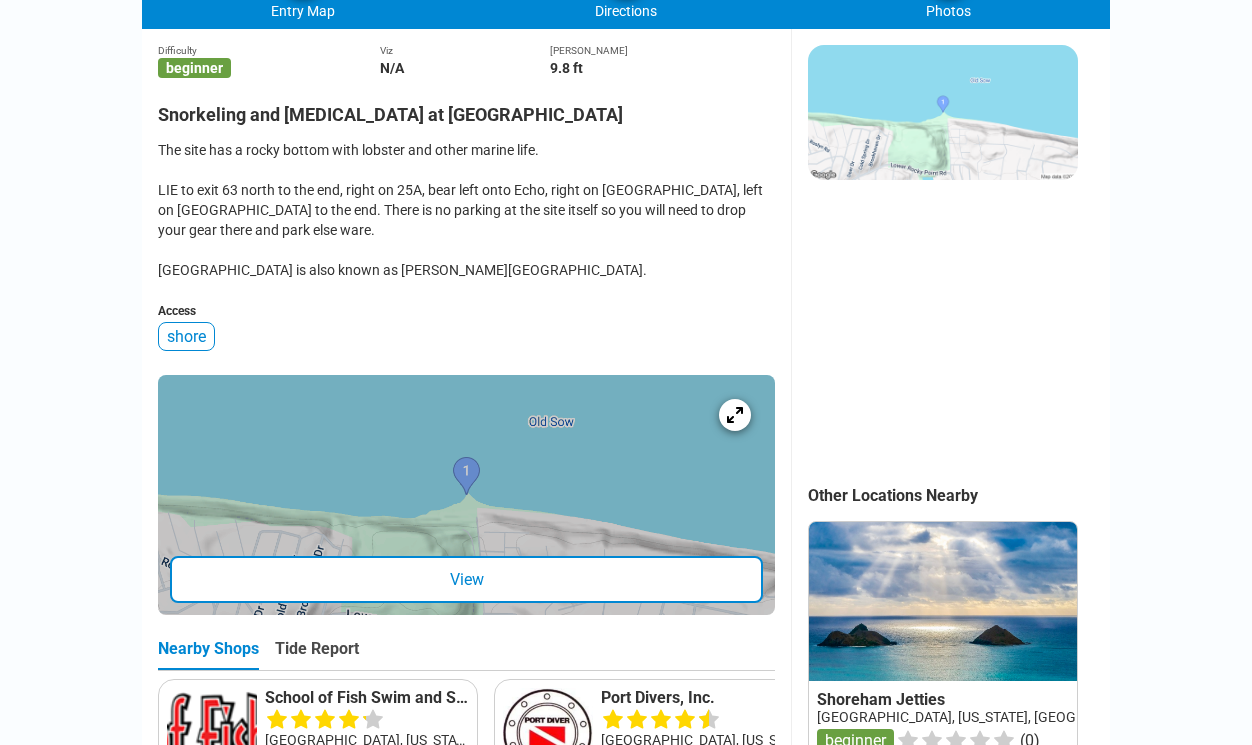 scroll, scrollTop: 500, scrollLeft: 0, axis: vertical 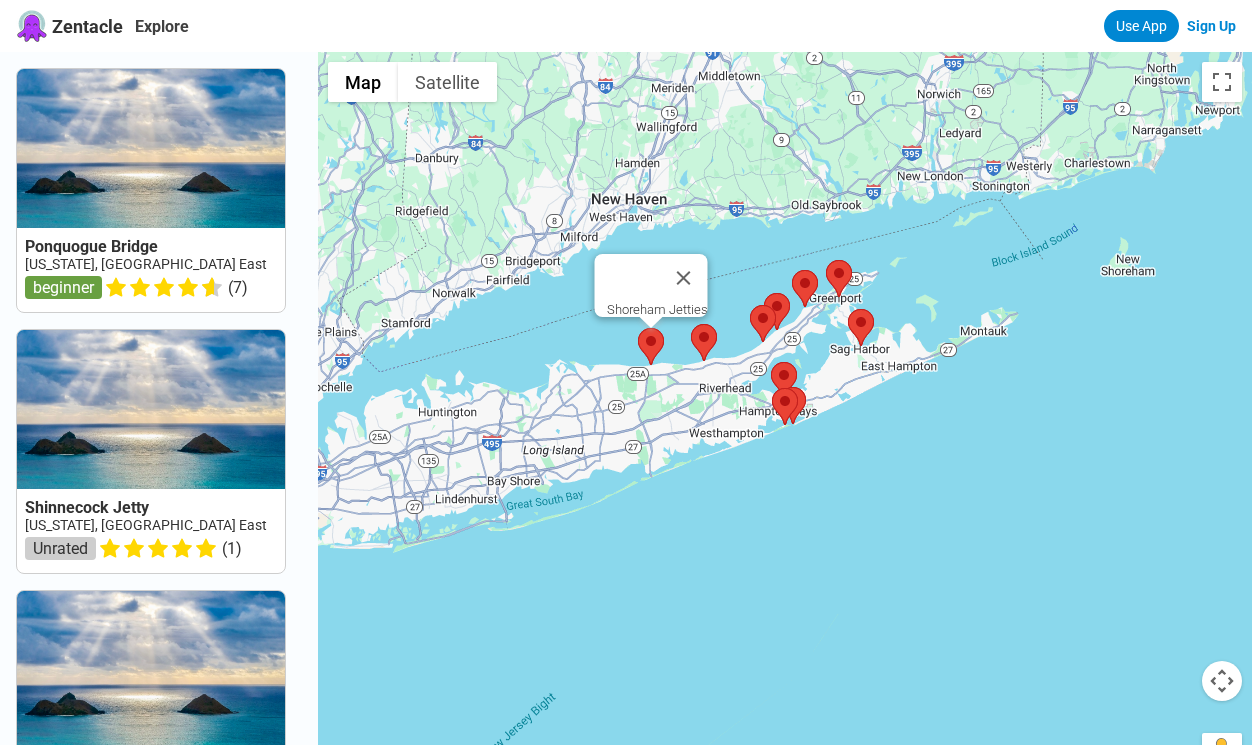 click at bounding box center [638, 328] 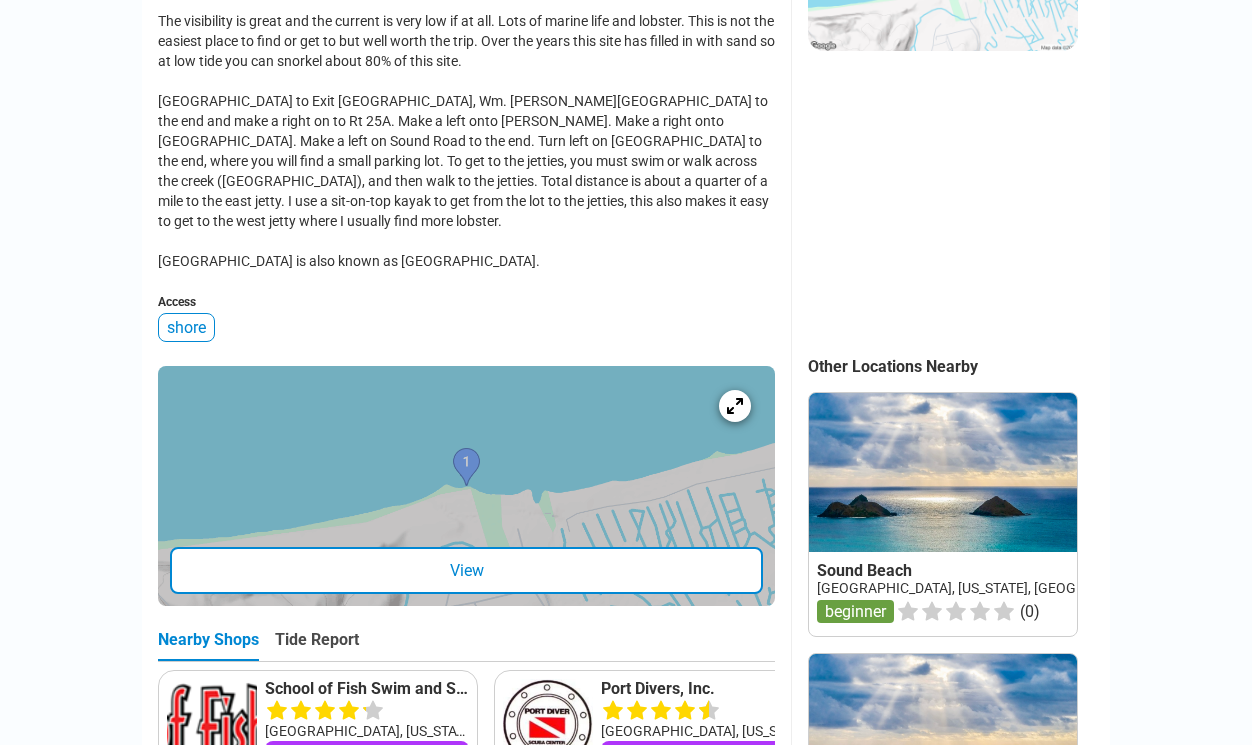 scroll, scrollTop: 500, scrollLeft: 0, axis: vertical 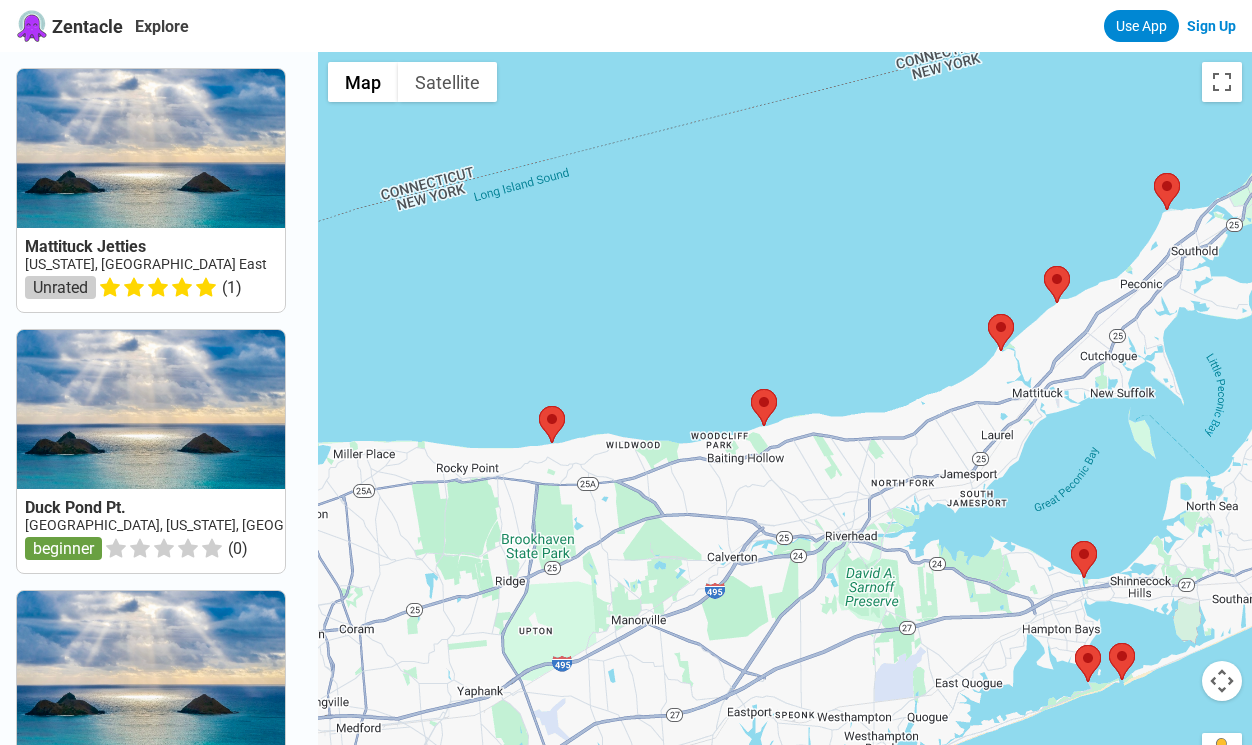 drag, startPoint x: 532, startPoint y: 445, endPoint x: 716, endPoint y: 462, distance: 184.78366 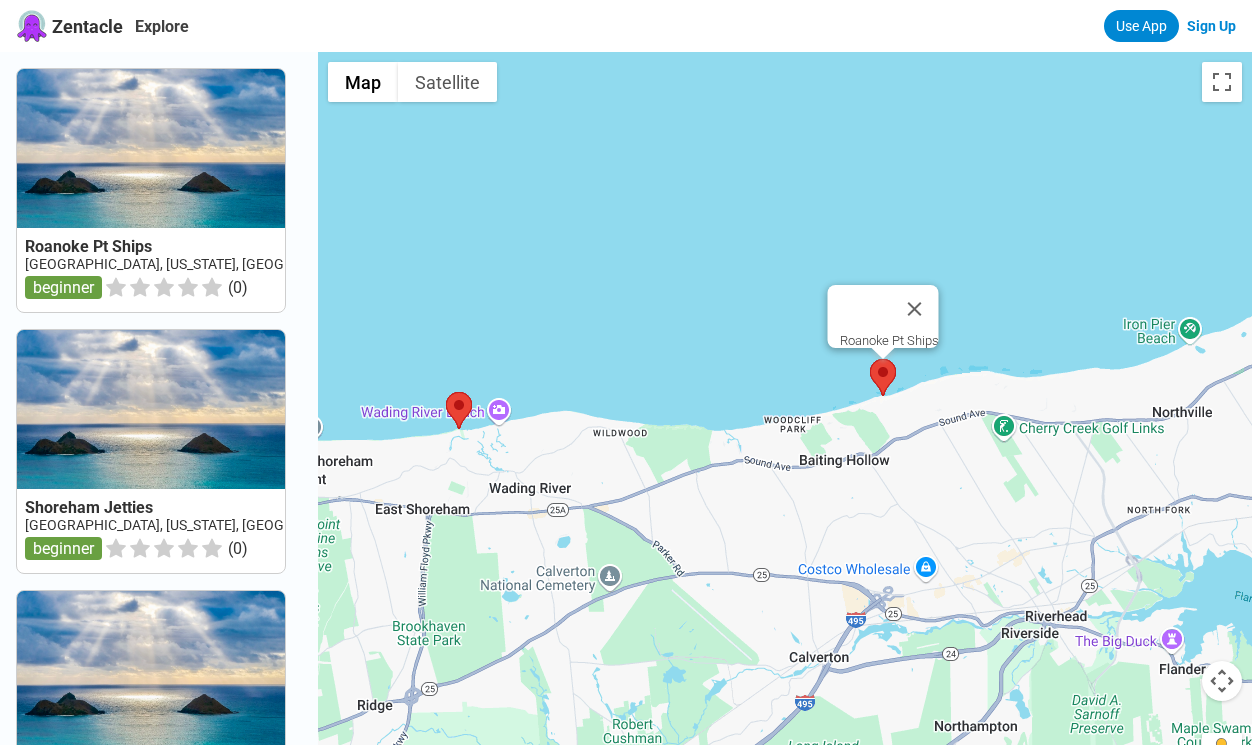 click at bounding box center (870, 359) 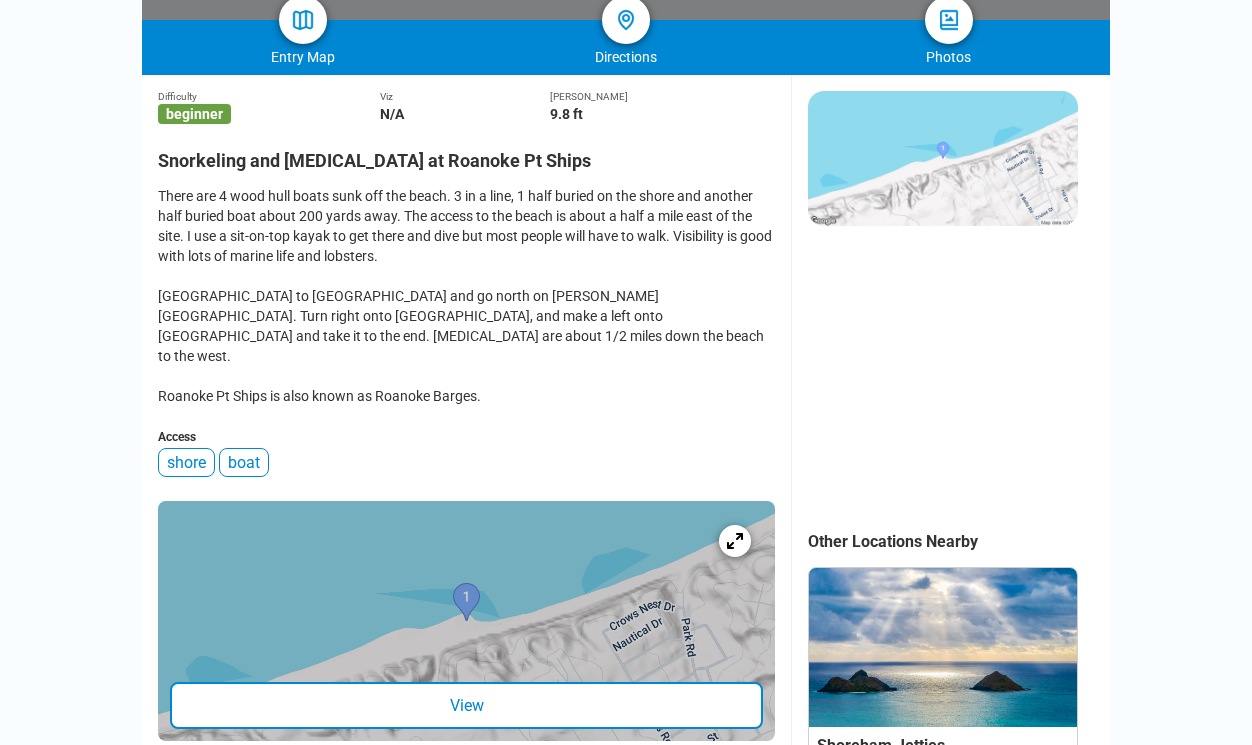 scroll, scrollTop: 500, scrollLeft: 0, axis: vertical 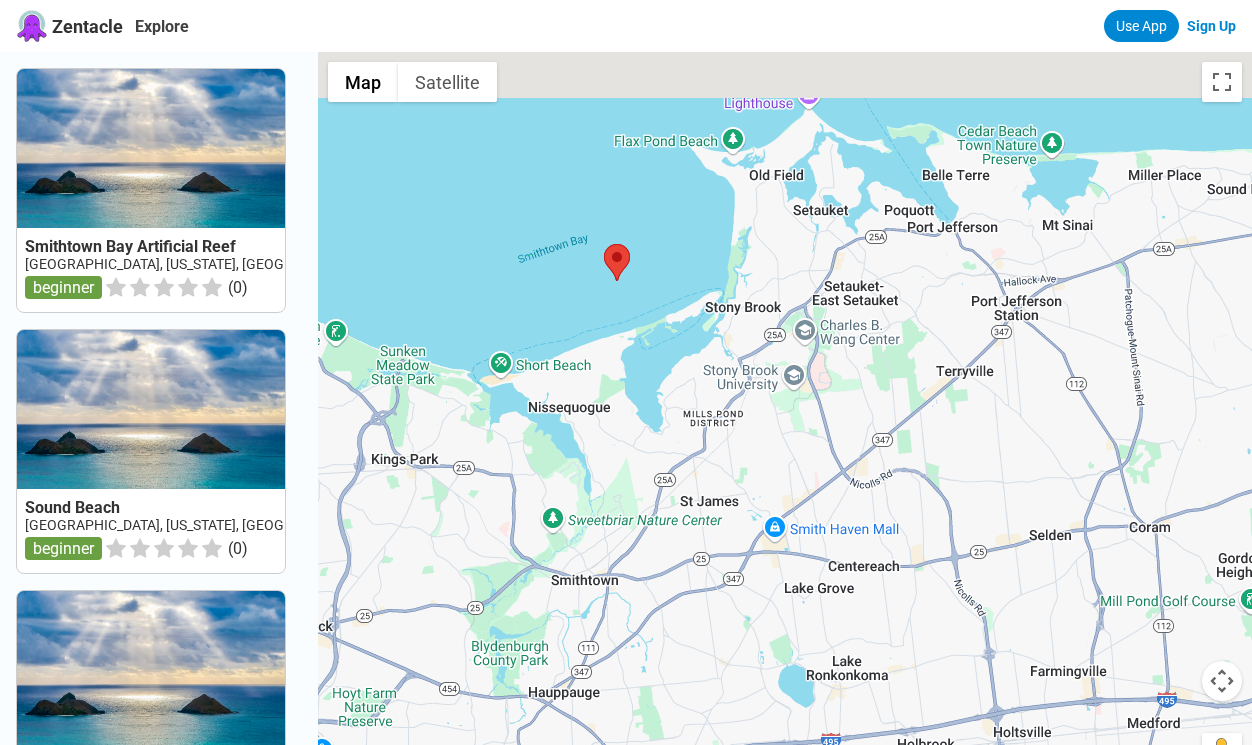 drag, startPoint x: 528, startPoint y: 216, endPoint x: 599, endPoint y: 500, distance: 292.7405 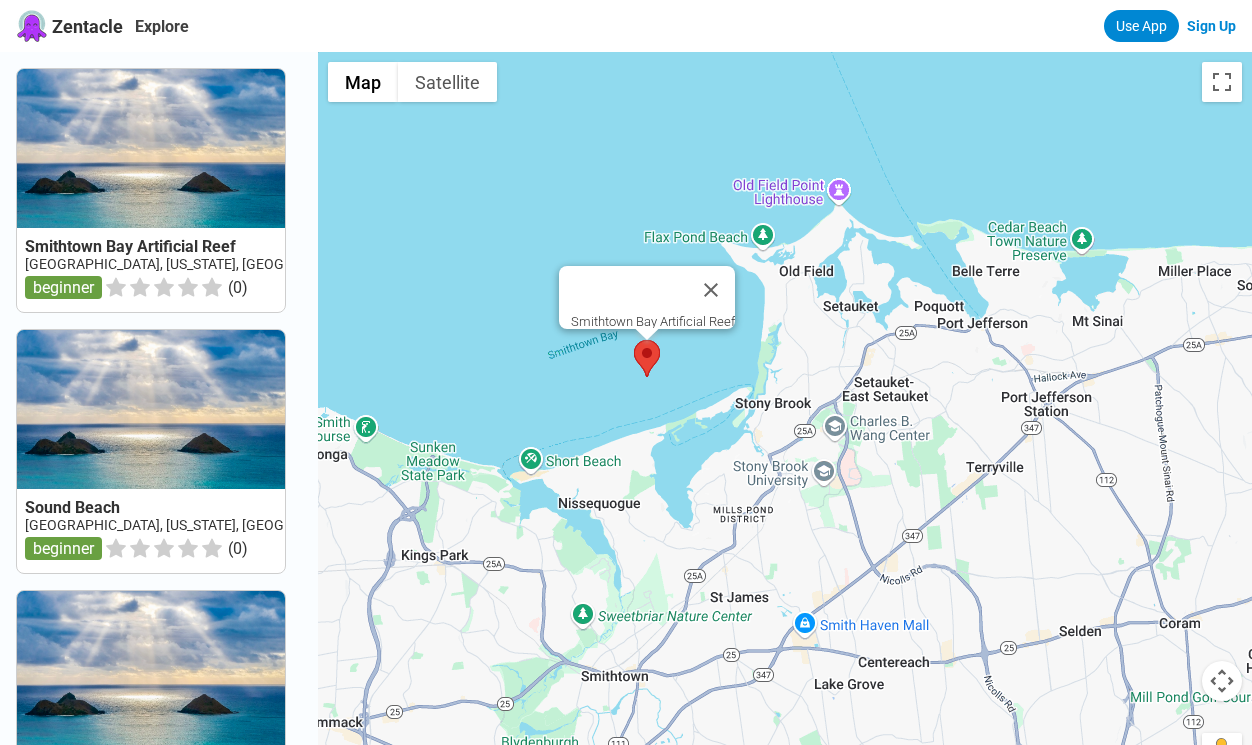 click at bounding box center (634, 340) 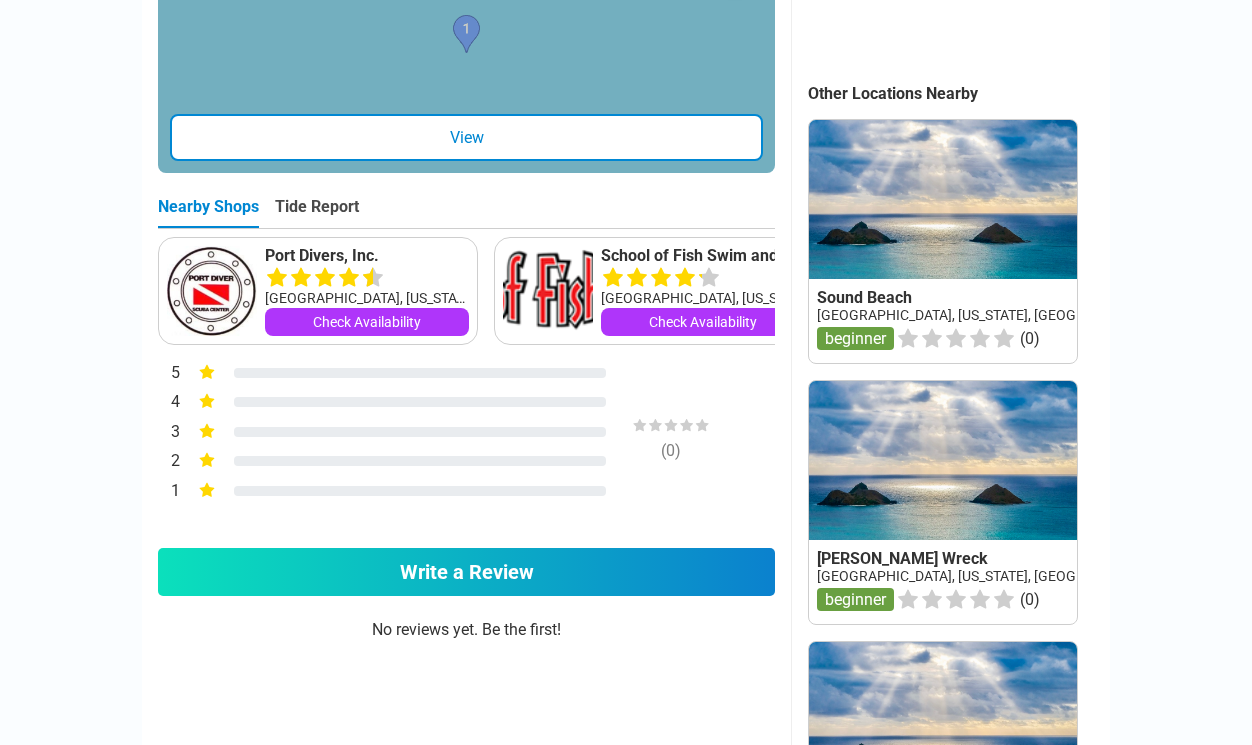 scroll, scrollTop: 500, scrollLeft: 0, axis: vertical 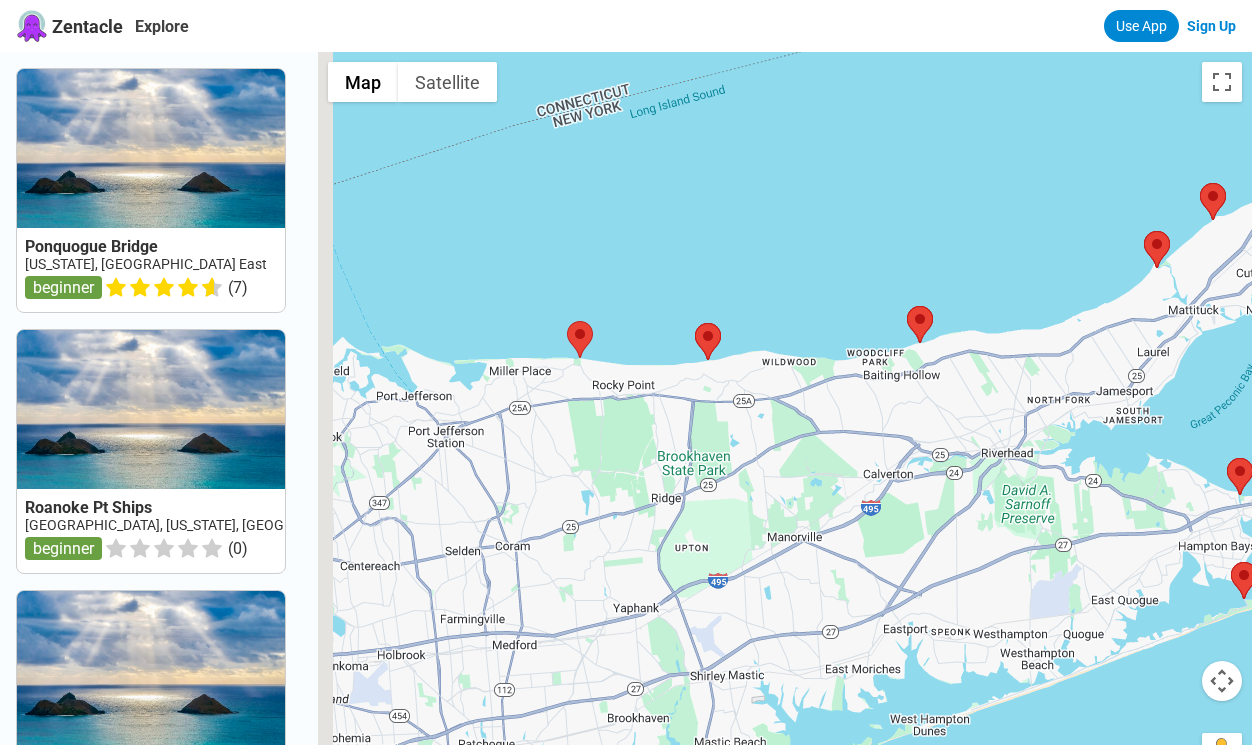 drag, startPoint x: 603, startPoint y: 294, endPoint x: 839, endPoint y: 487, distance: 304.86884 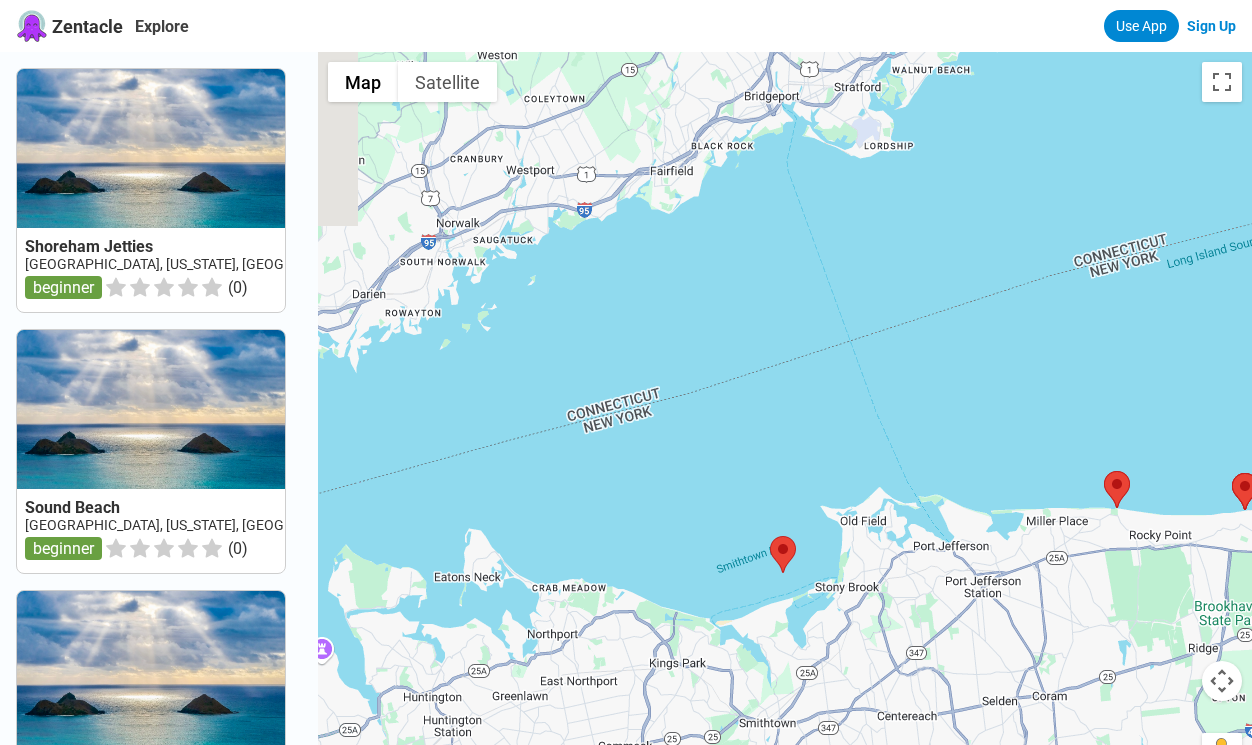 drag, startPoint x: 551, startPoint y: 481, endPoint x: 1060, endPoint y: 616, distance: 526.5985 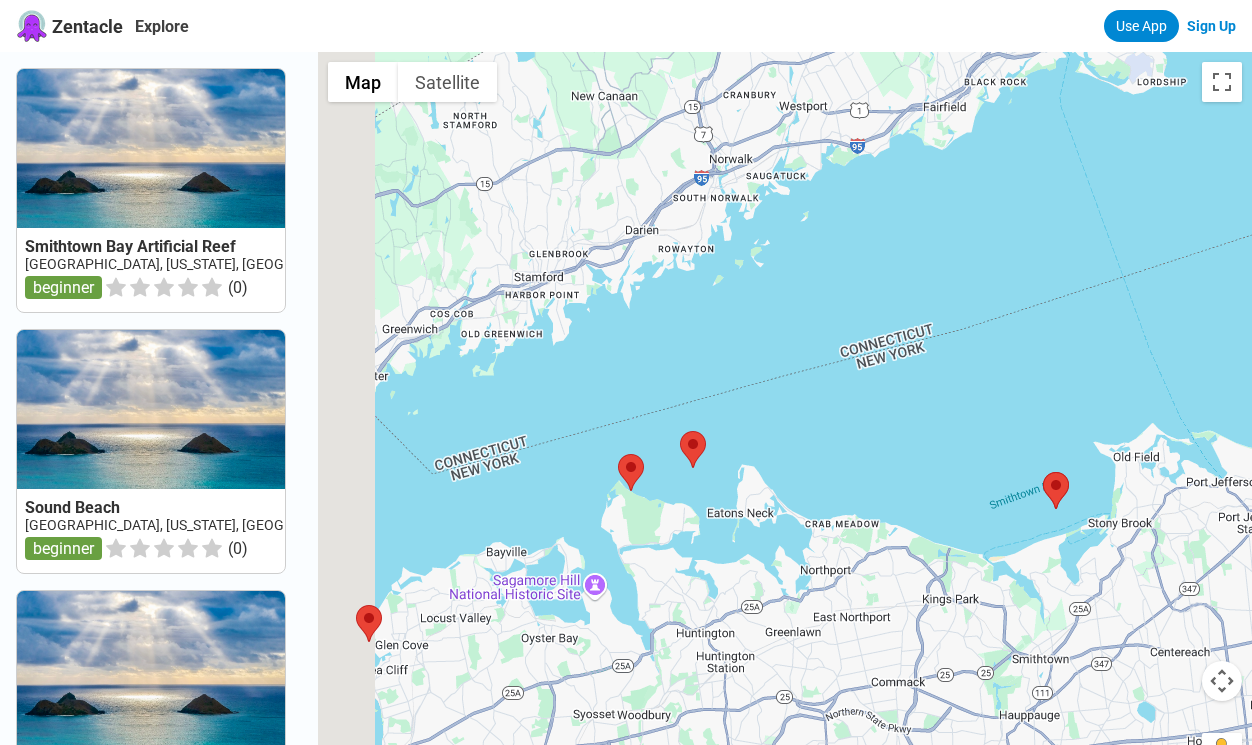 drag, startPoint x: 543, startPoint y: 598, endPoint x: 895, endPoint y: 518, distance: 360.97644 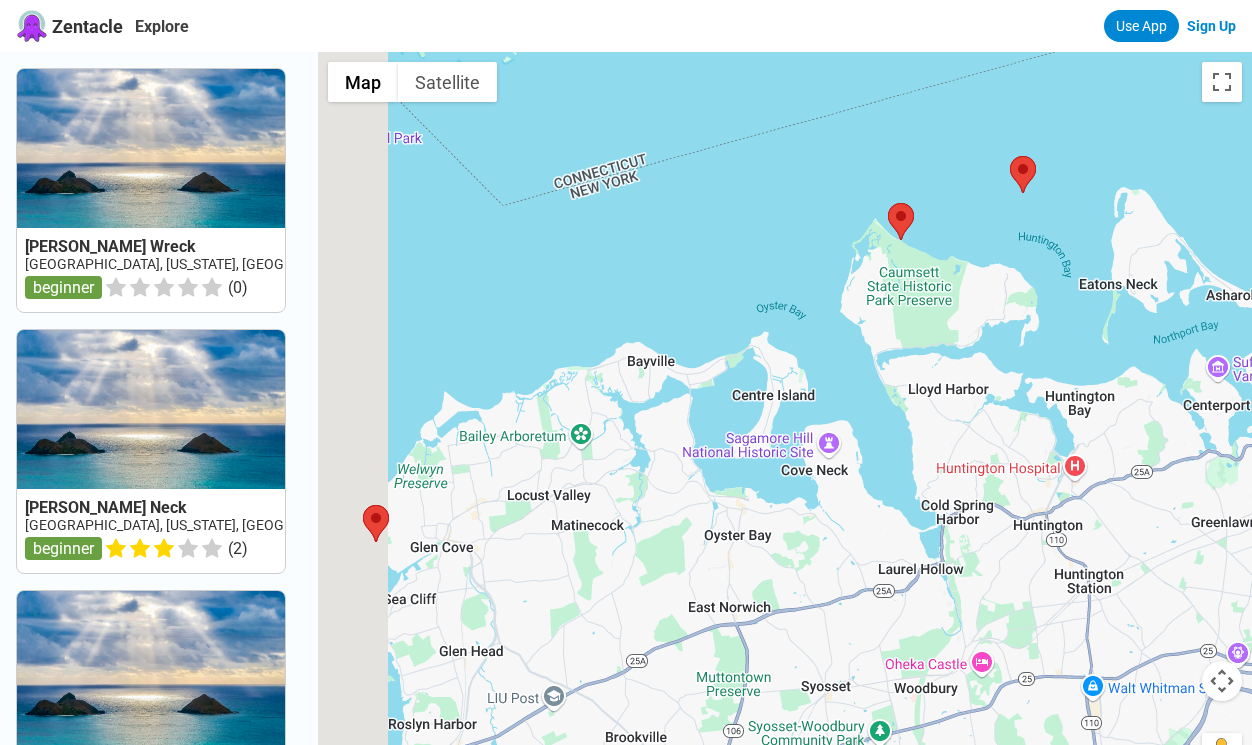 drag, startPoint x: 700, startPoint y: 538, endPoint x: 944, endPoint y: 292, distance: 346.4852 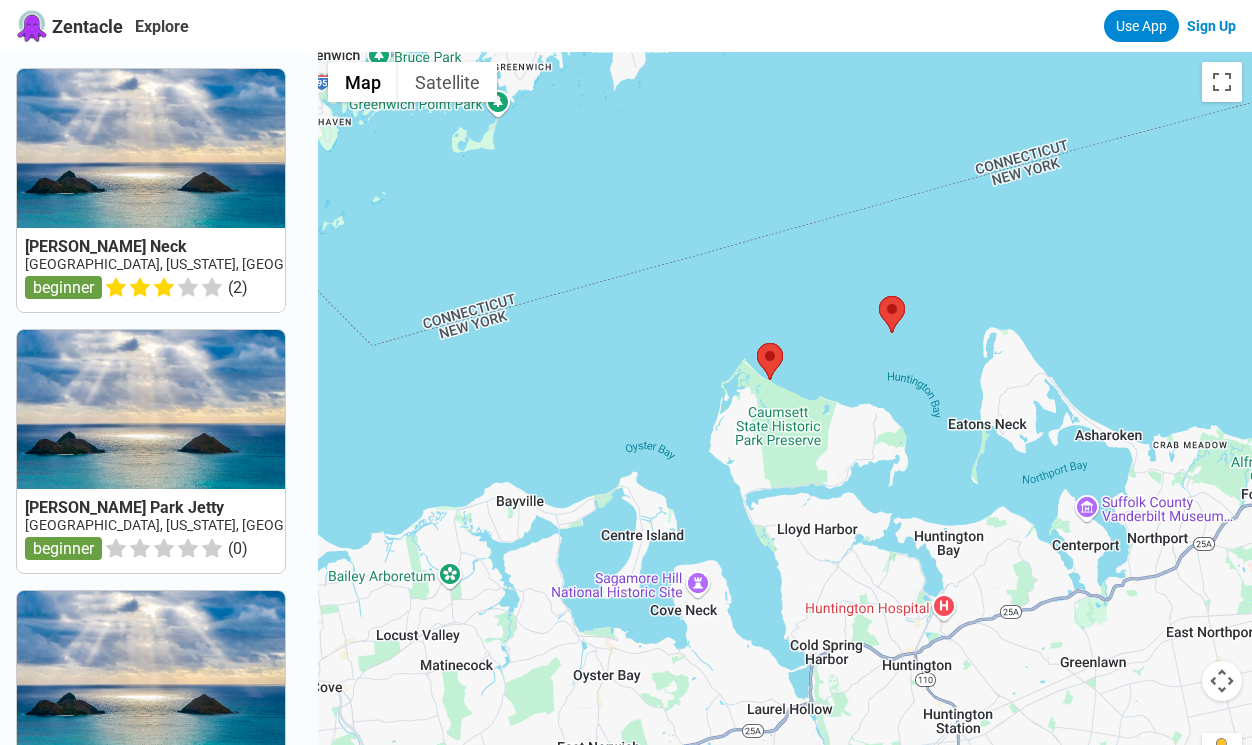 drag, startPoint x: 953, startPoint y: 175, endPoint x: 745, endPoint y: 373, distance: 287.17242 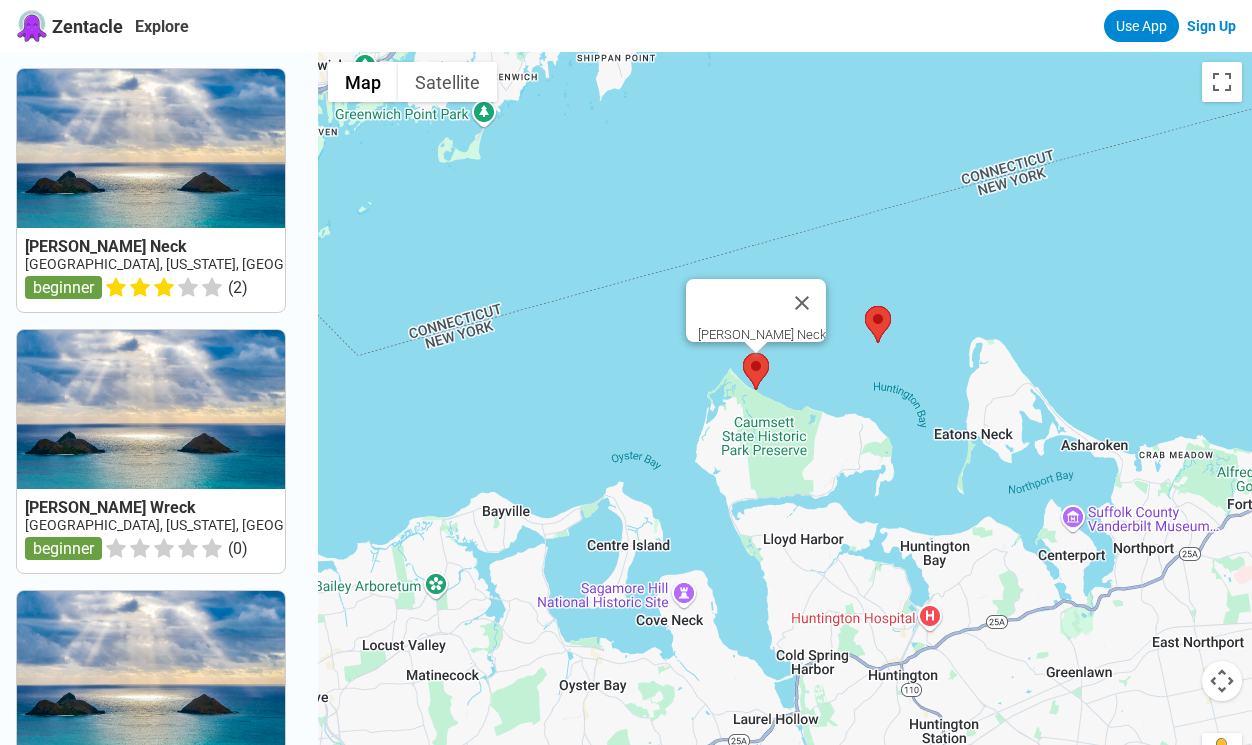 click at bounding box center [743, 353] 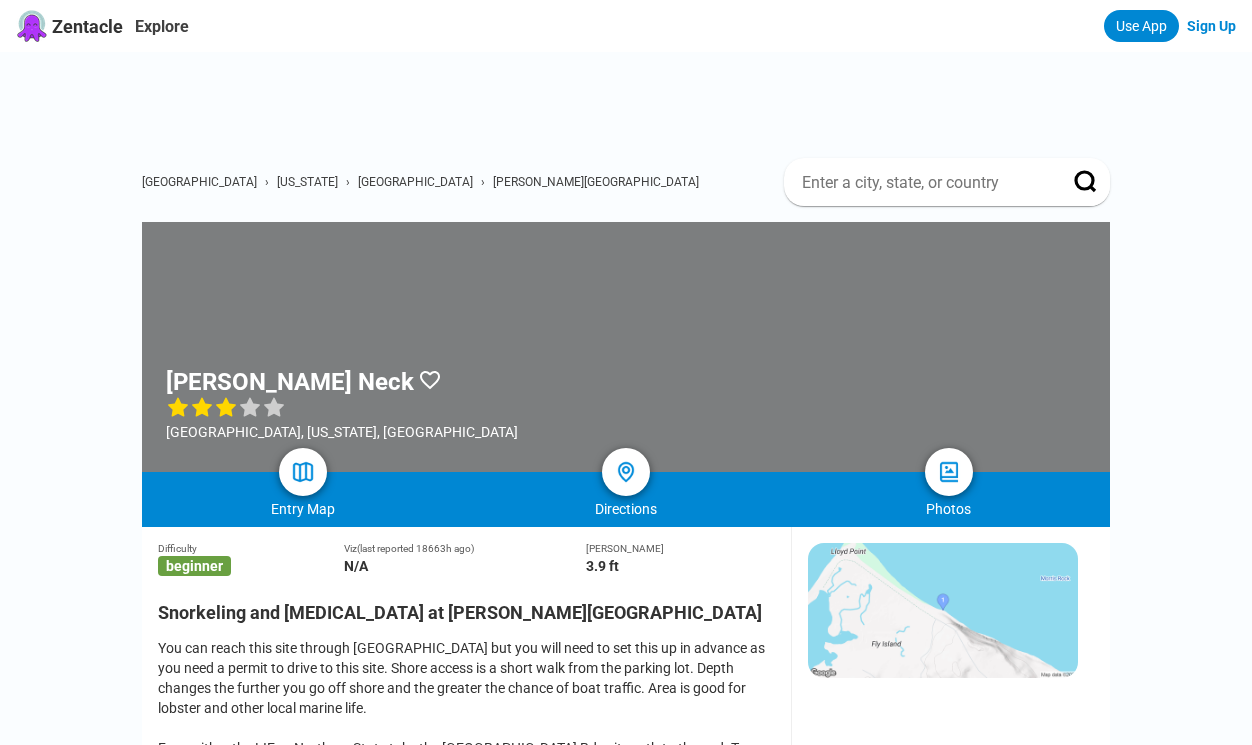 scroll, scrollTop: 400, scrollLeft: 0, axis: vertical 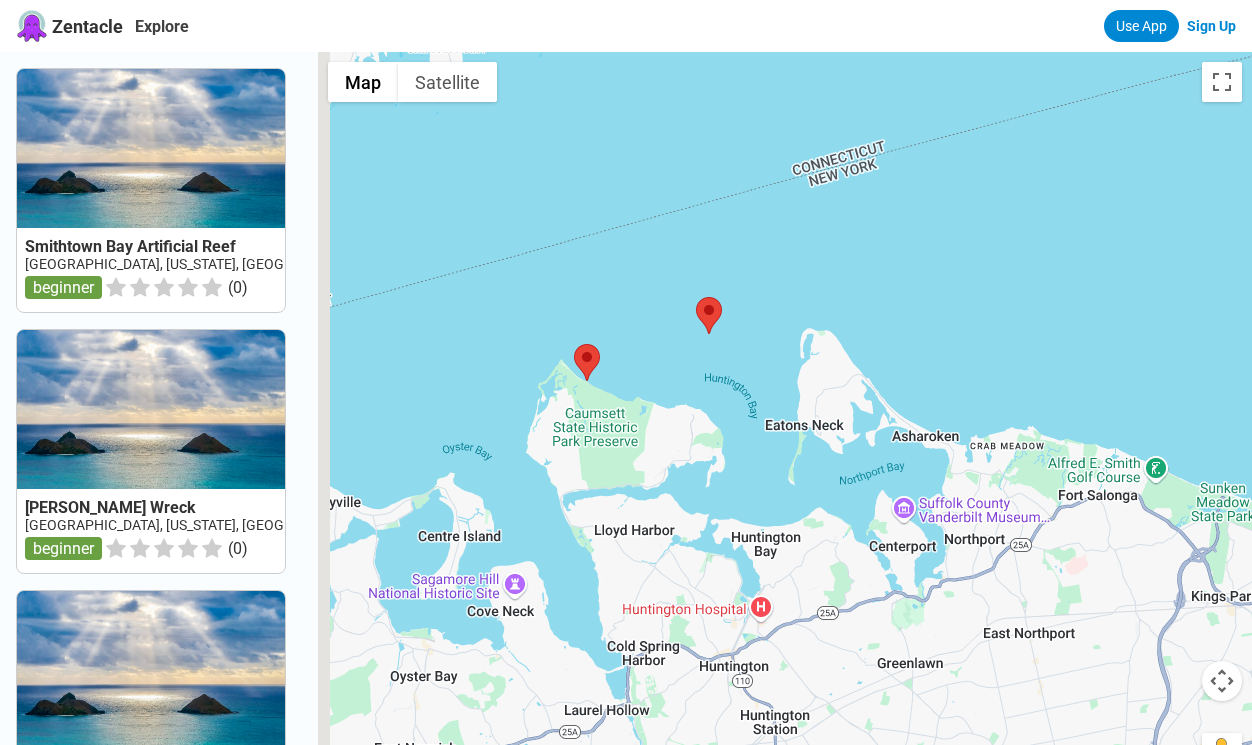 drag, startPoint x: 526, startPoint y: 239, endPoint x: 816, endPoint y: 482, distance: 378.35037 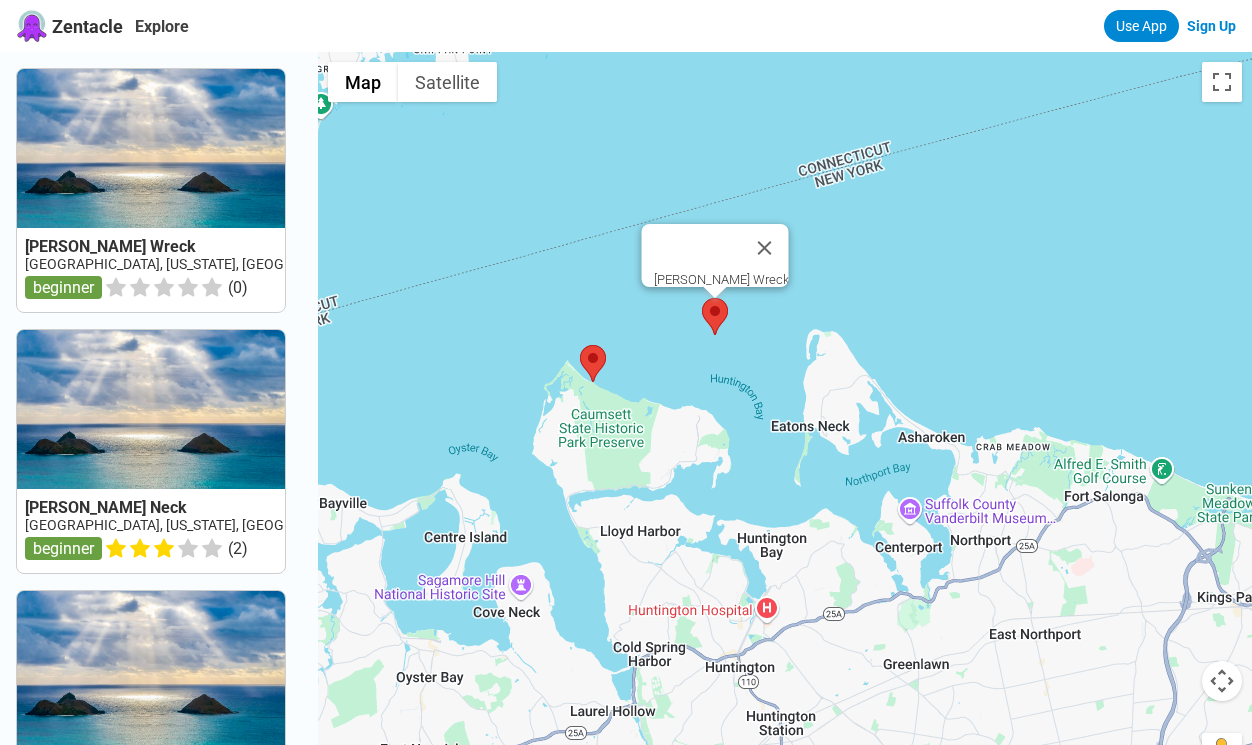 click at bounding box center (702, 298) 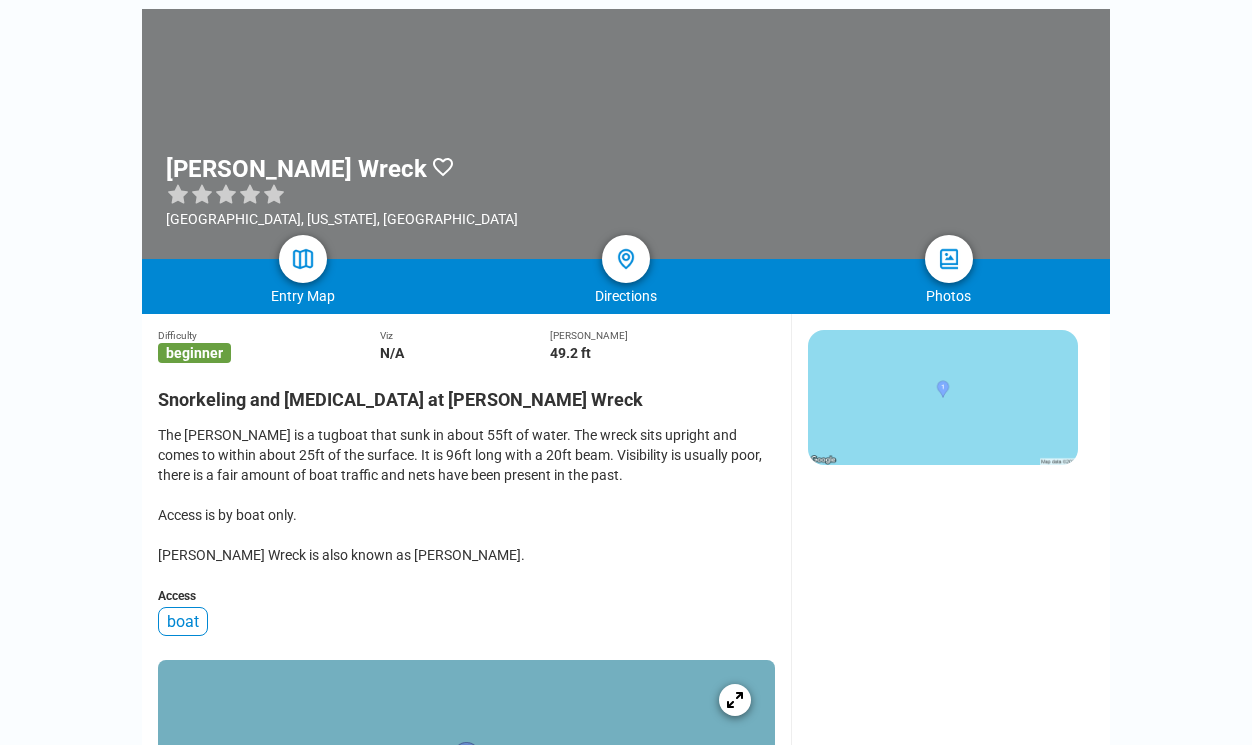 scroll, scrollTop: 400, scrollLeft: 0, axis: vertical 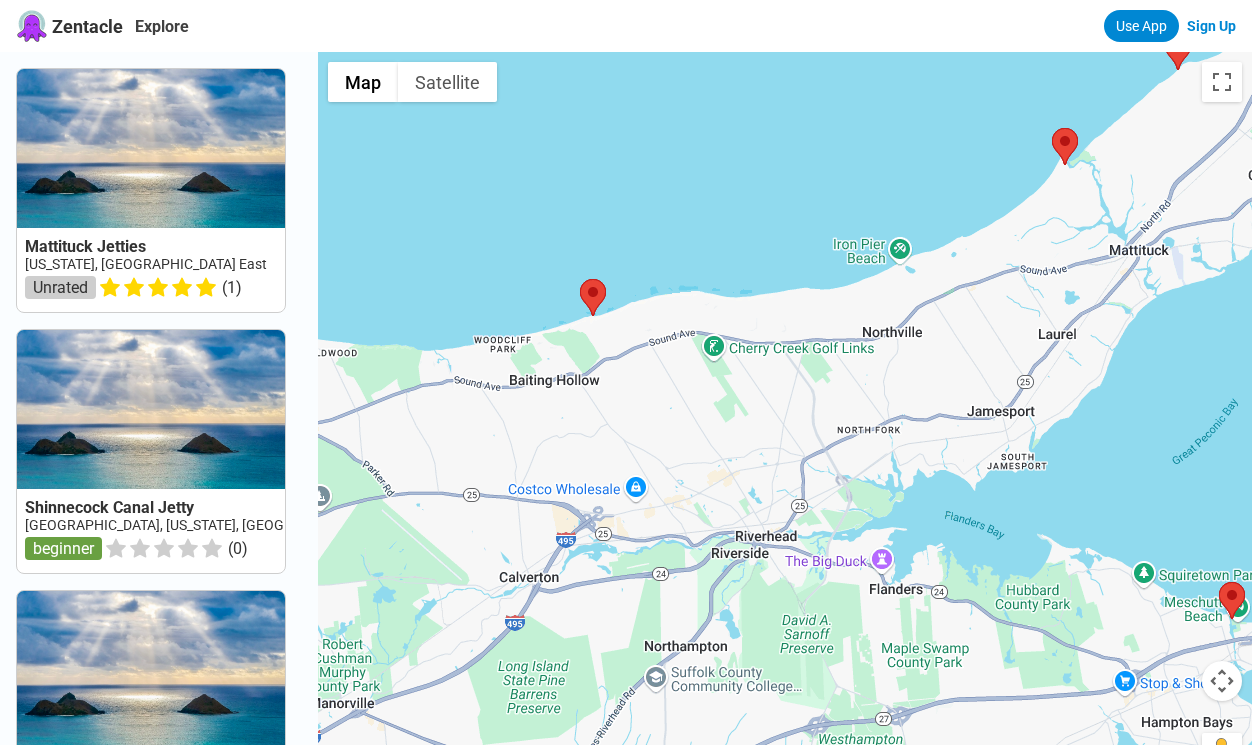 drag, startPoint x: 529, startPoint y: 310, endPoint x: 754, endPoint y: 310, distance: 225 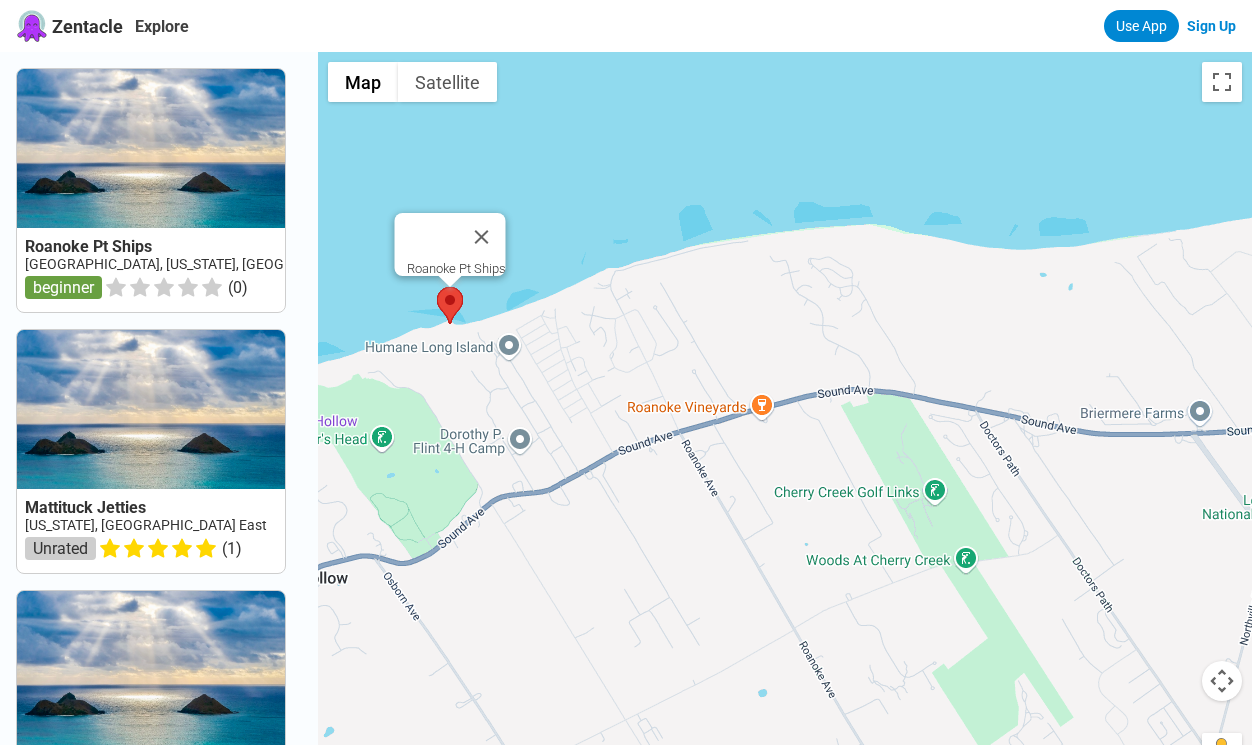 click at bounding box center (437, 287) 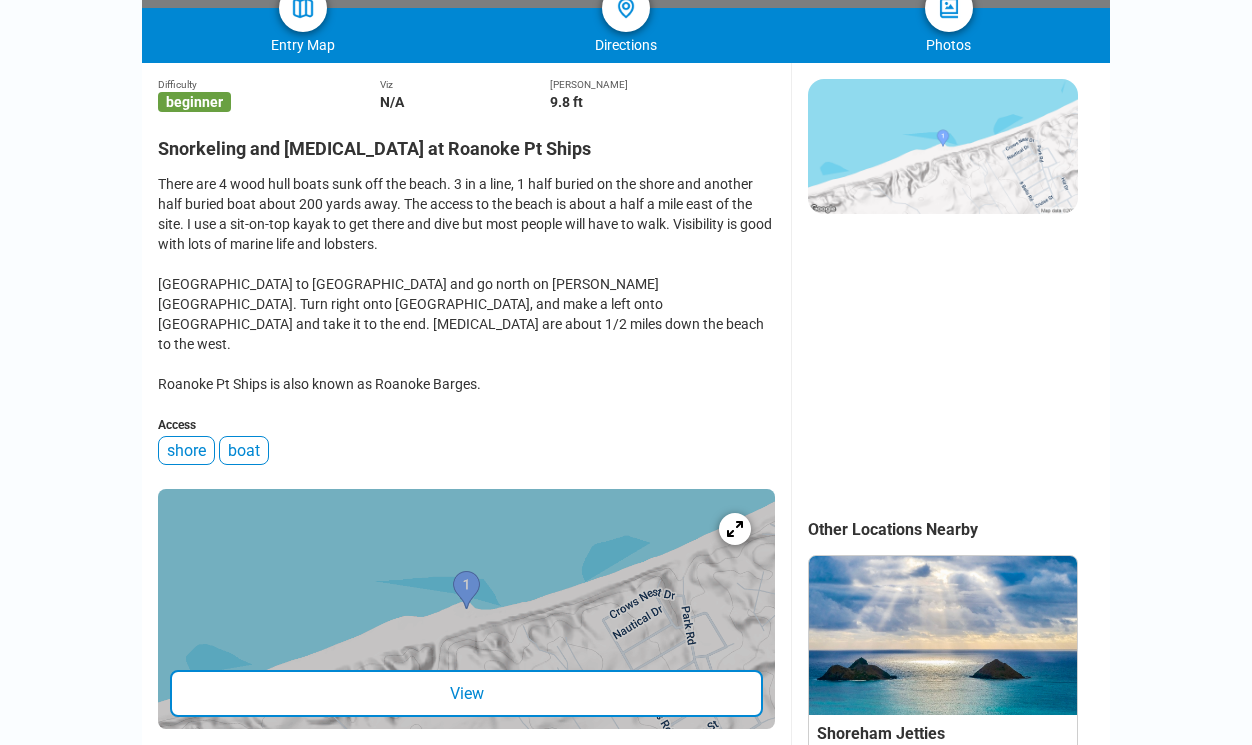 scroll, scrollTop: 500, scrollLeft: 0, axis: vertical 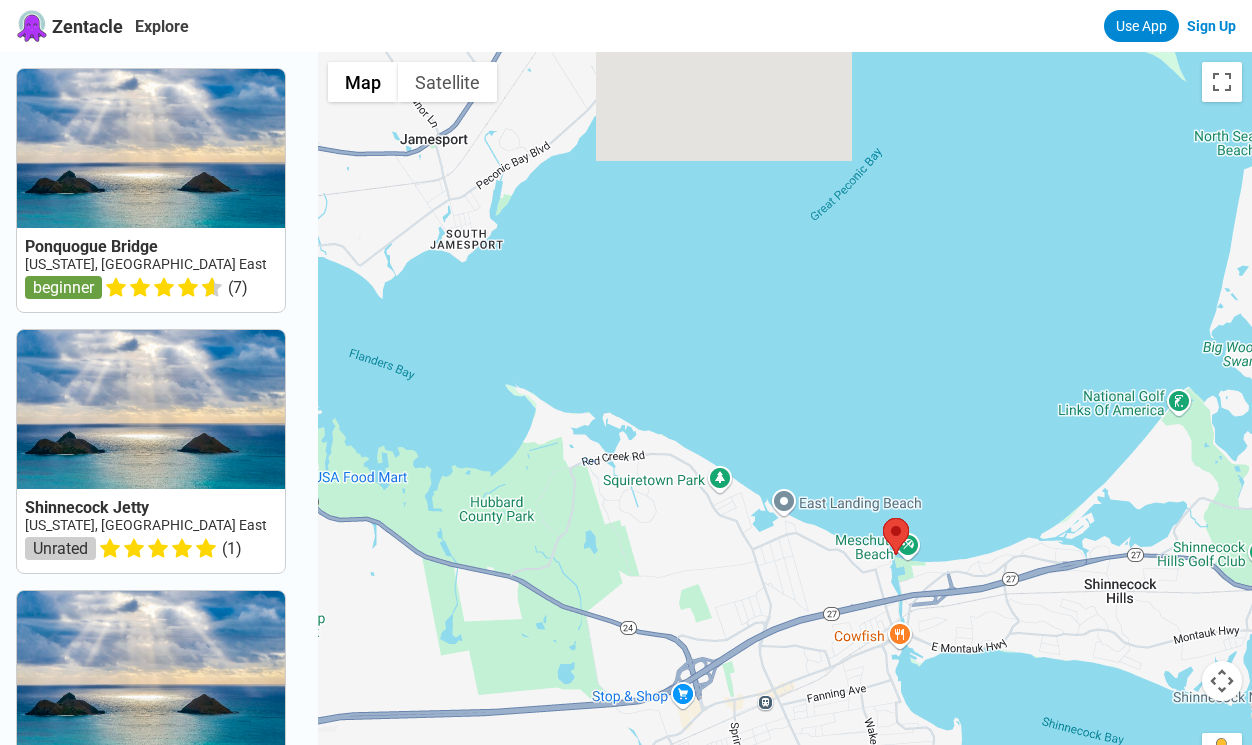 drag, startPoint x: 891, startPoint y: 180, endPoint x: 867, endPoint y: 802, distance: 622.4628 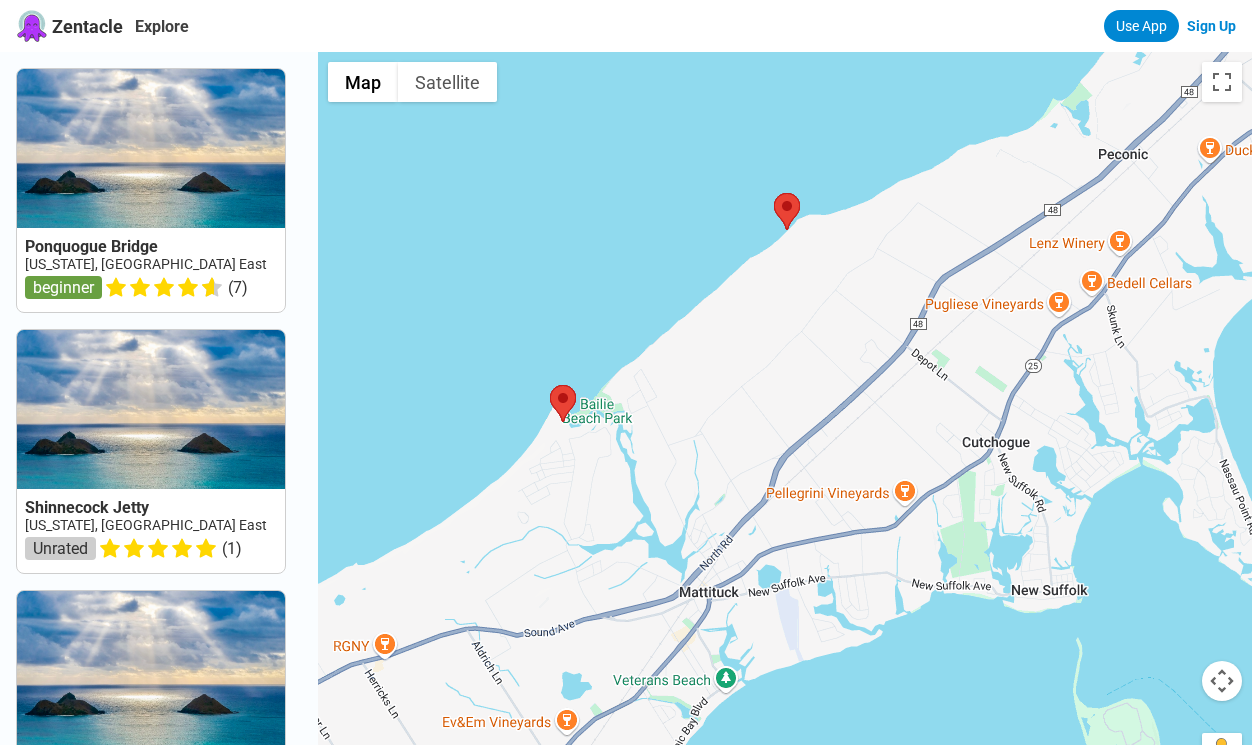drag, startPoint x: 872, startPoint y: 665, endPoint x: 860, endPoint y: 335, distance: 330.2181 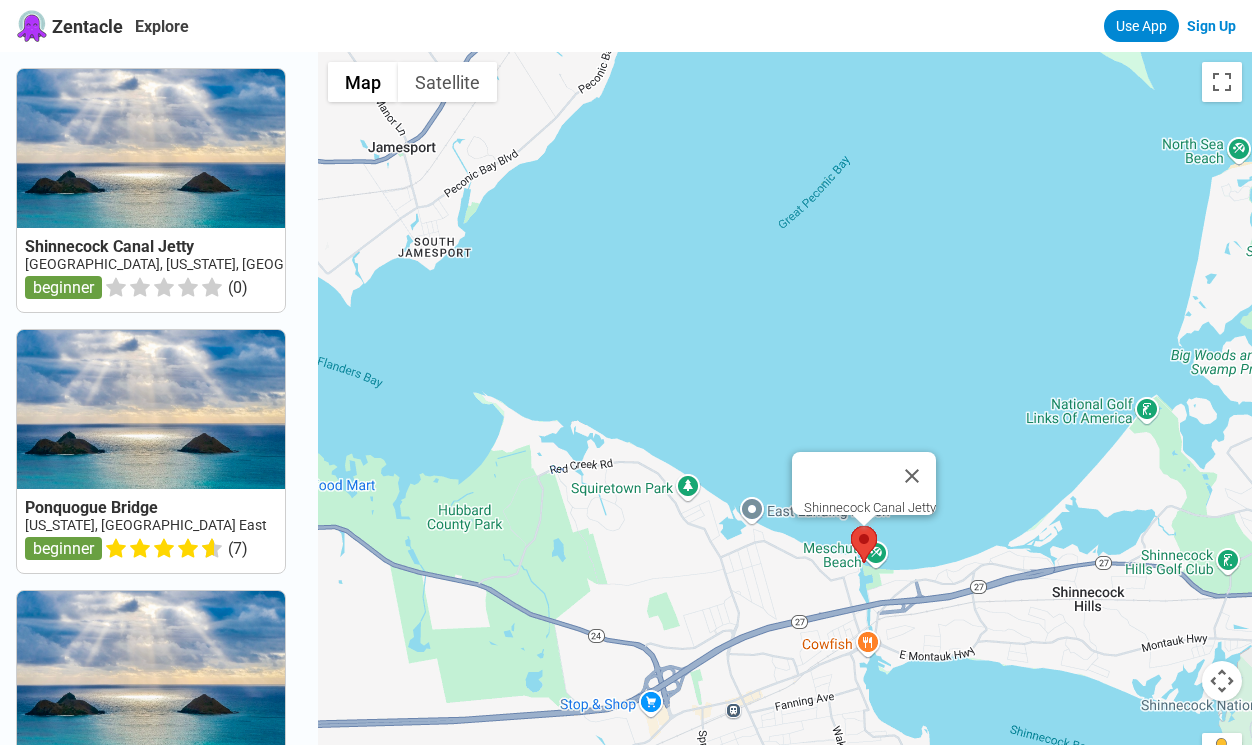 click at bounding box center [851, 526] 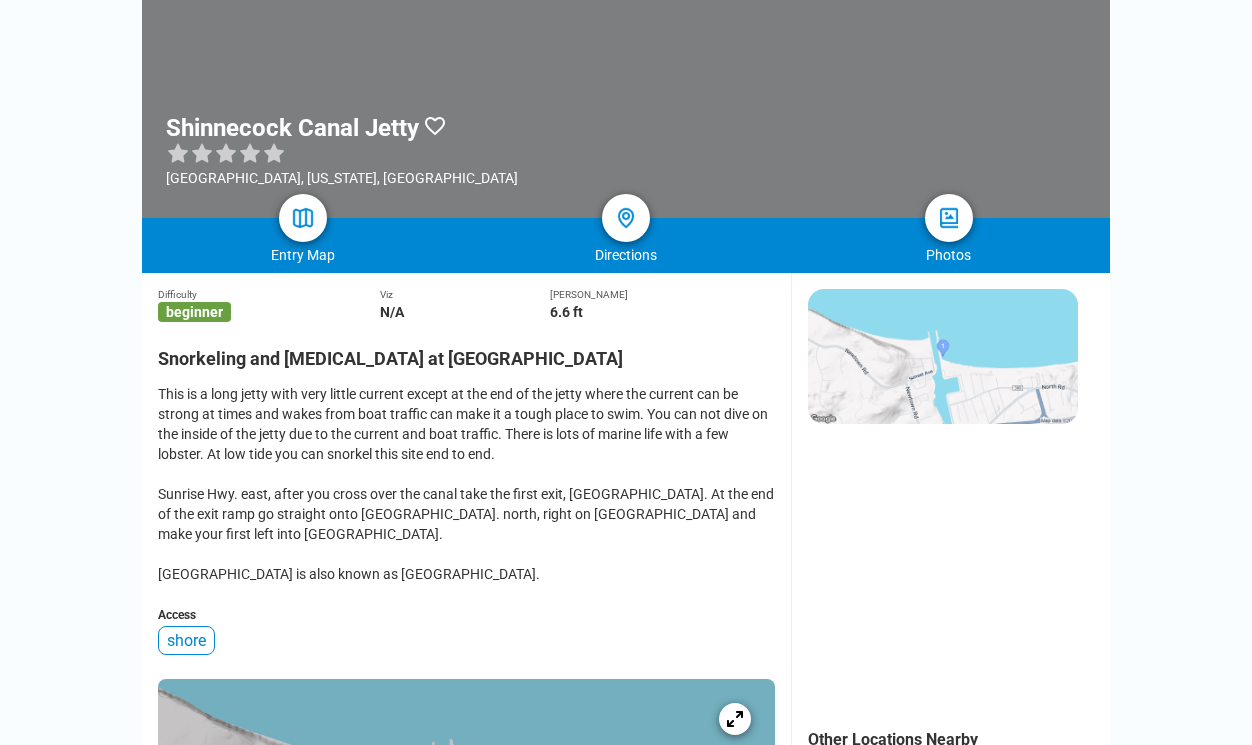 scroll, scrollTop: 300, scrollLeft: 0, axis: vertical 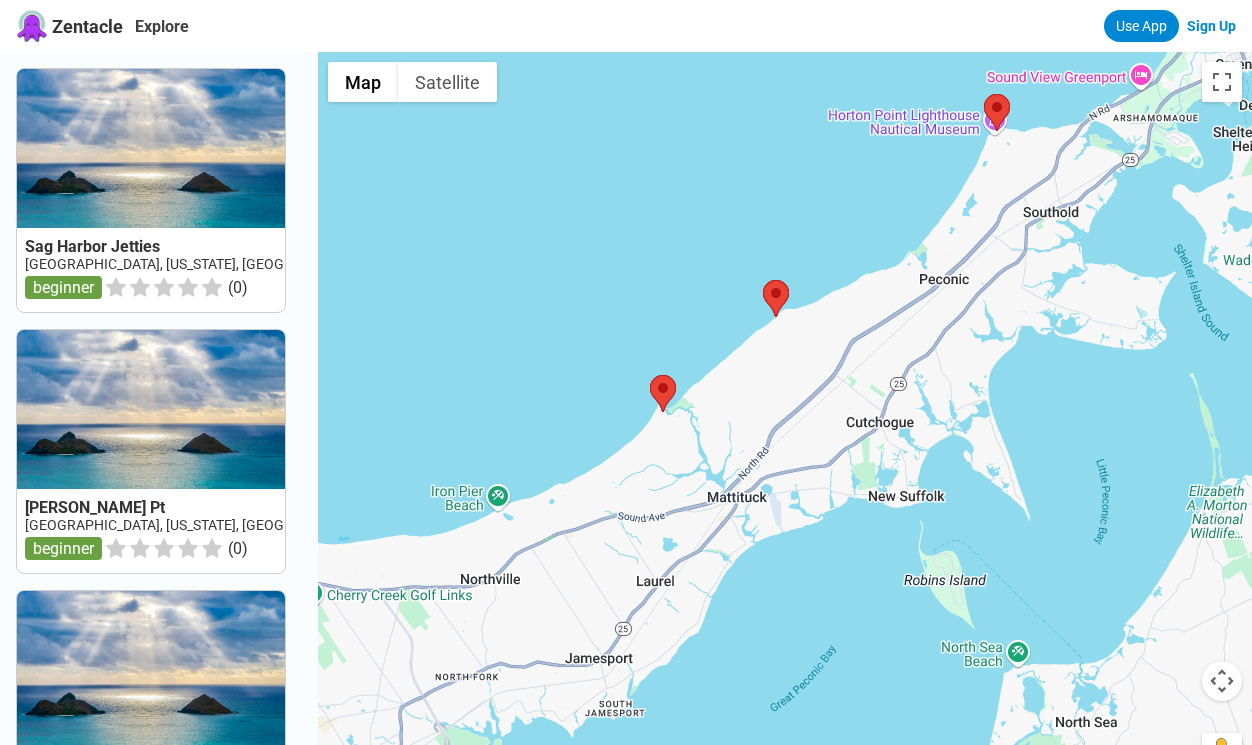 drag, startPoint x: 609, startPoint y: 292, endPoint x: 973, endPoint y: 318, distance: 364.9274 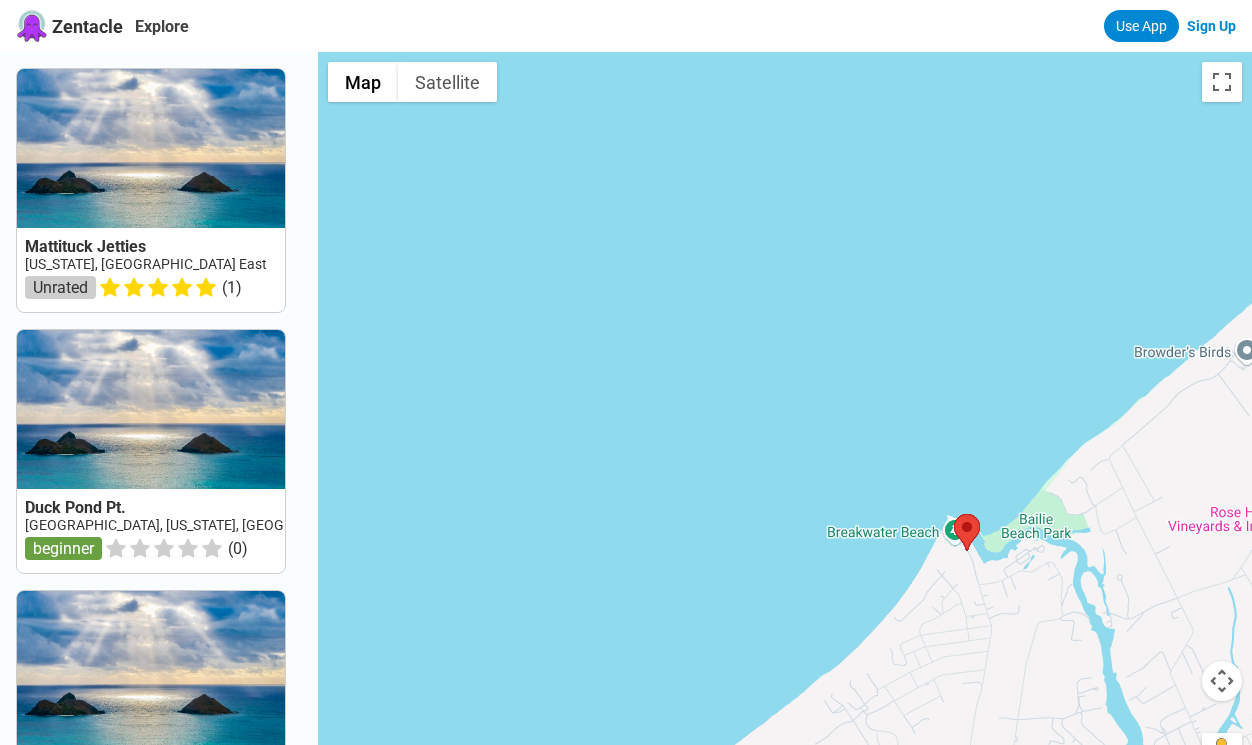 drag, startPoint x: 1070, startPoint y: 430, endPoint x: 995, endPoint y: 450, distance: 77.62087 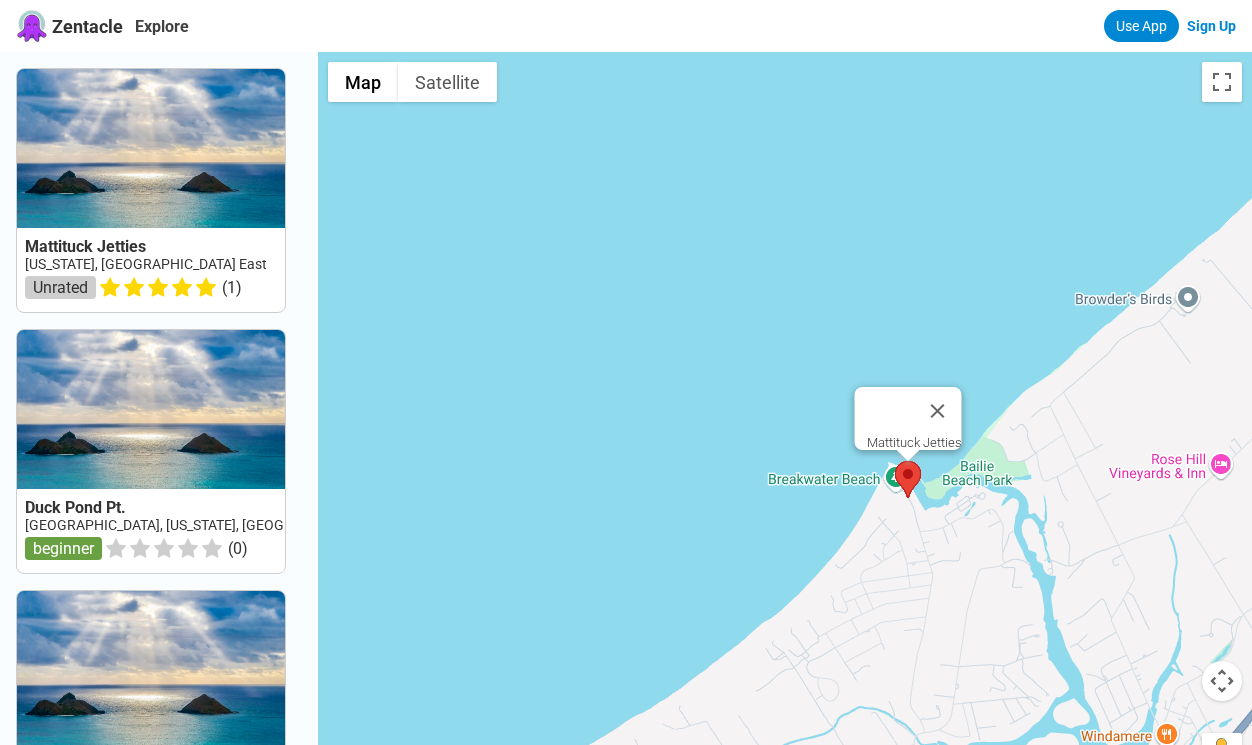 click at bounding box center [895, 461] 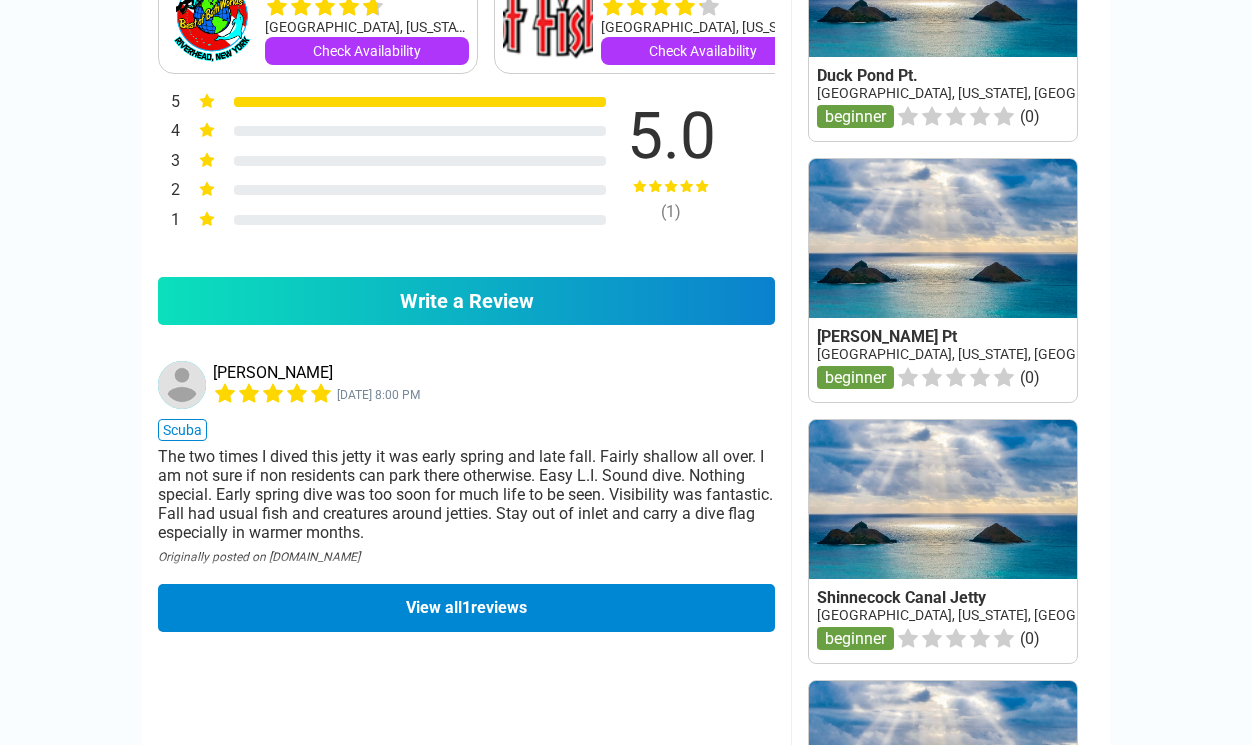 scroll, scrollTop: 1200, scrollLeft: 0, axis: vertical 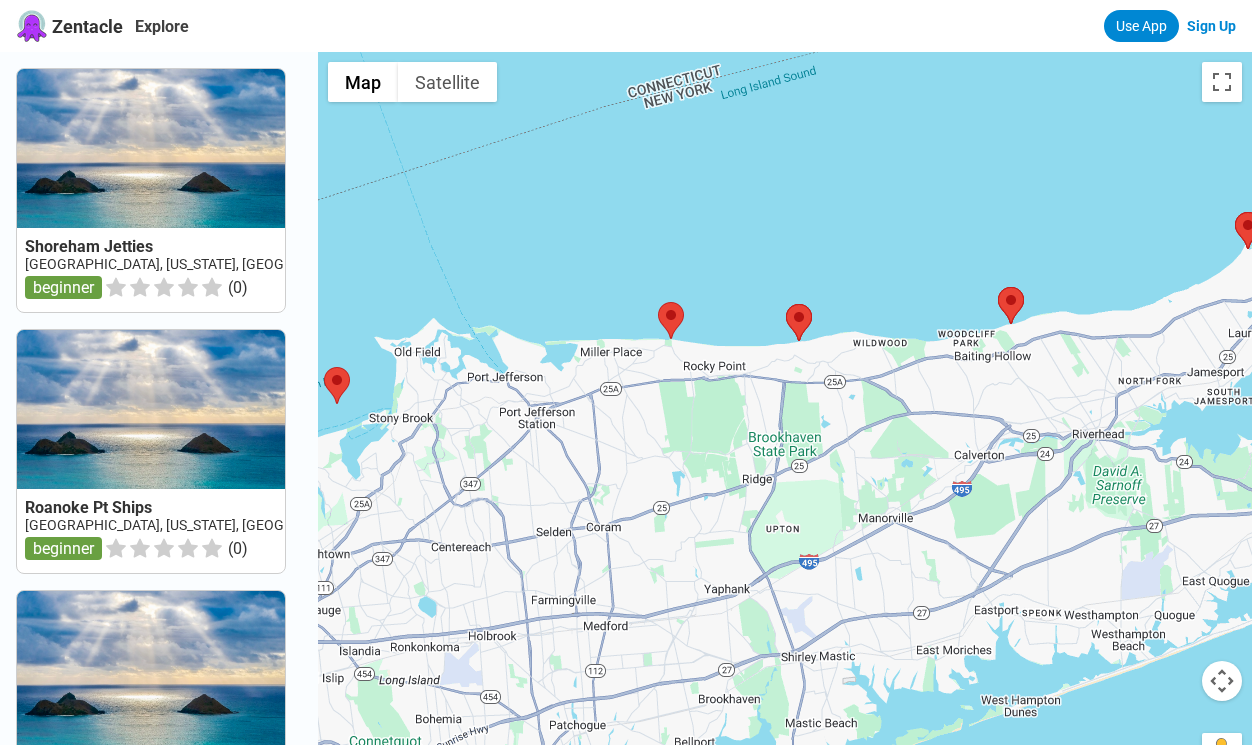 click at bounding box center [785, 424] 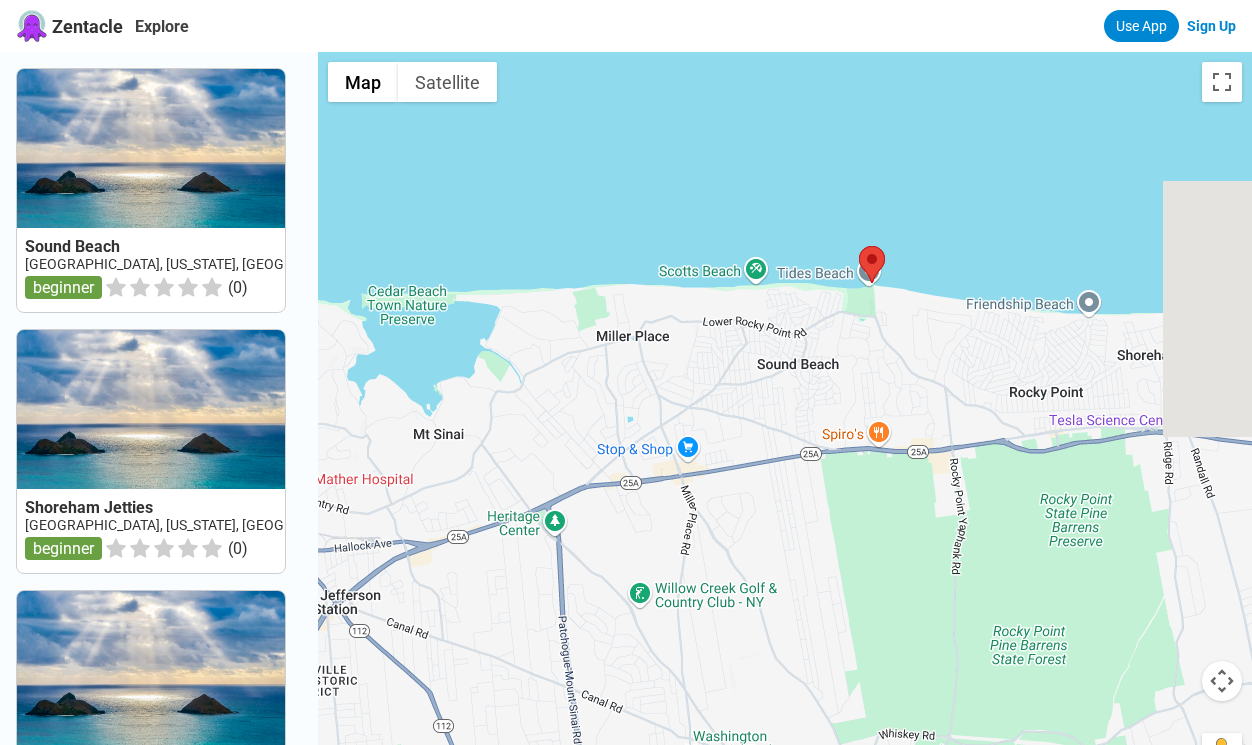 drag, startPoint x: 742, startPoint y: 339, endPoint x: 696, endPoint y: 339, distance: 46 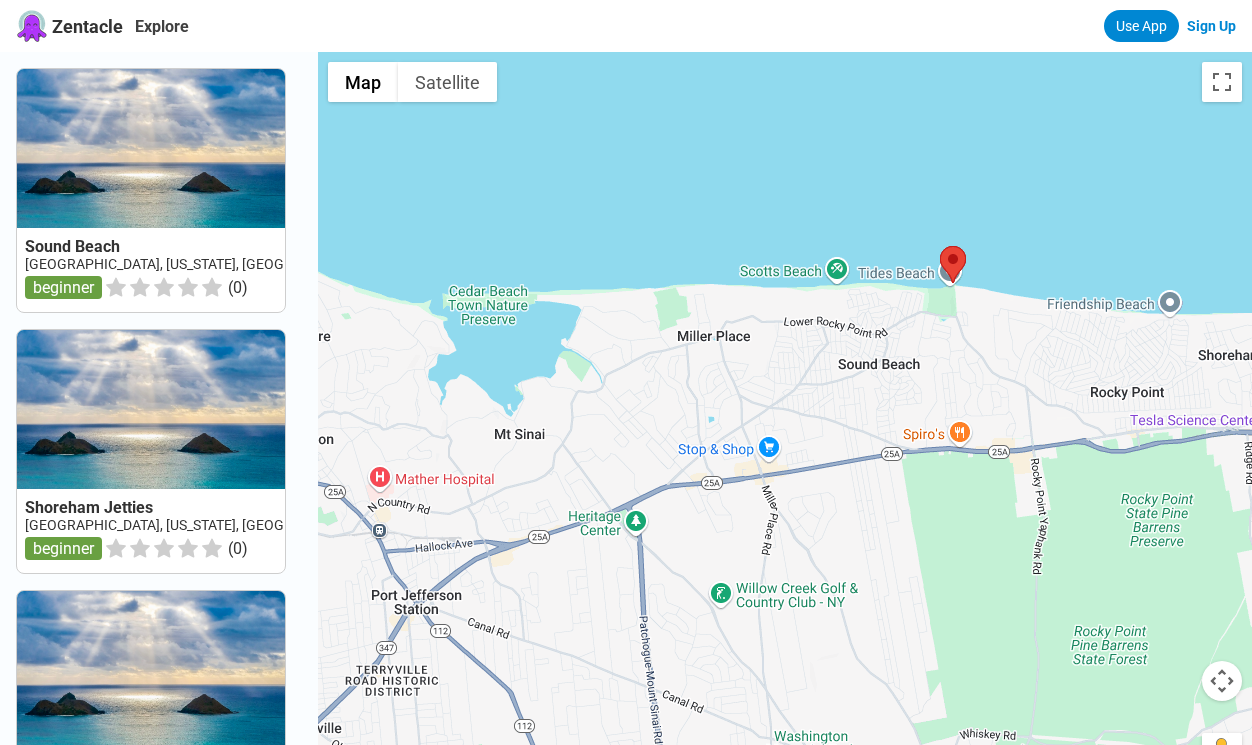 drag, startPoint x: 706, startPoint y: 289, endPoint x: 947, endPoint y: 289, distance: 241 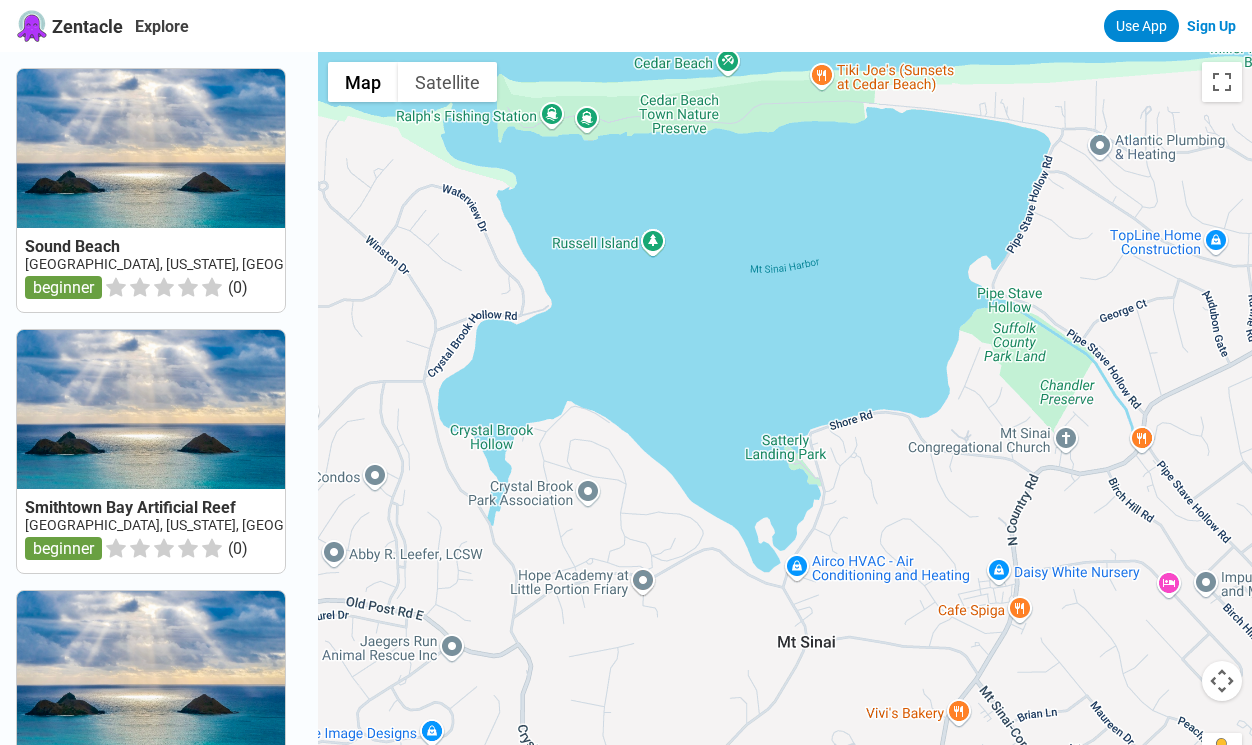 drag, startPoint x: 688, startPoint y: 330, endPoint x: 1208, endPoint y: 272, distance: 523.2246 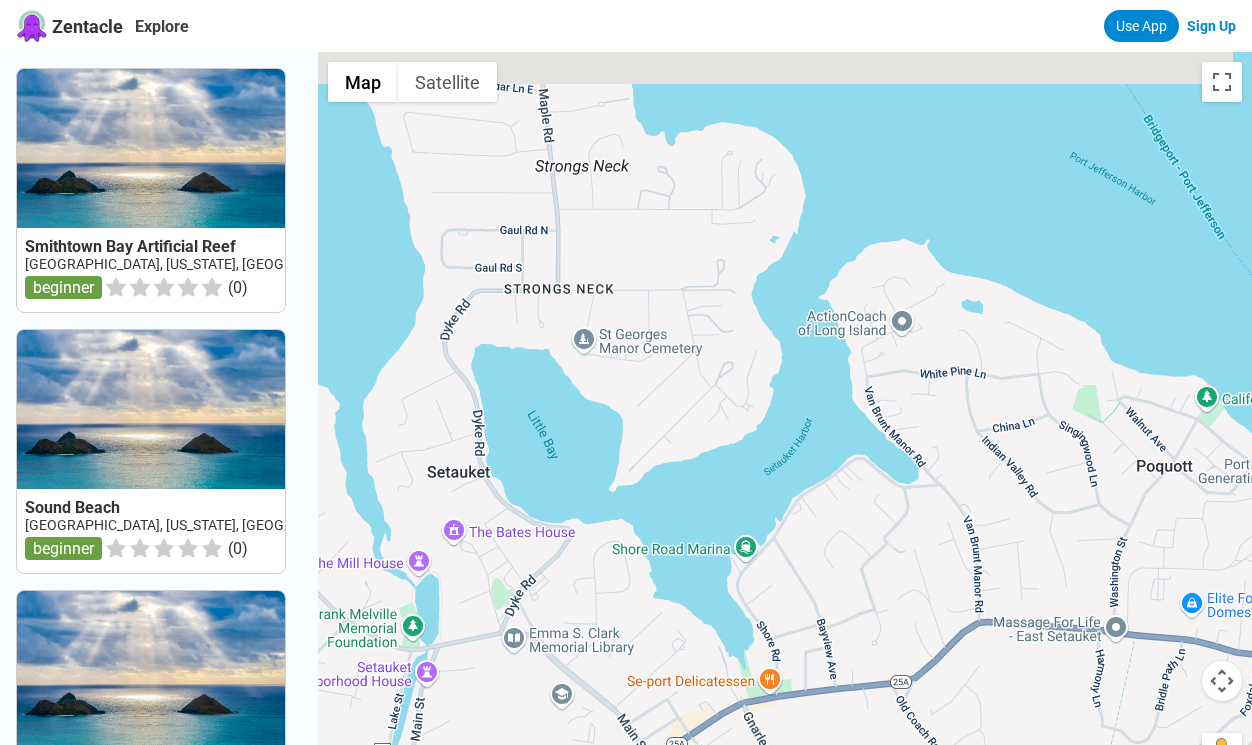 drag, startPoint x: 958, startPoint y: 489, endPoint x: 960, endPoint y: 551, distance: 62.03225 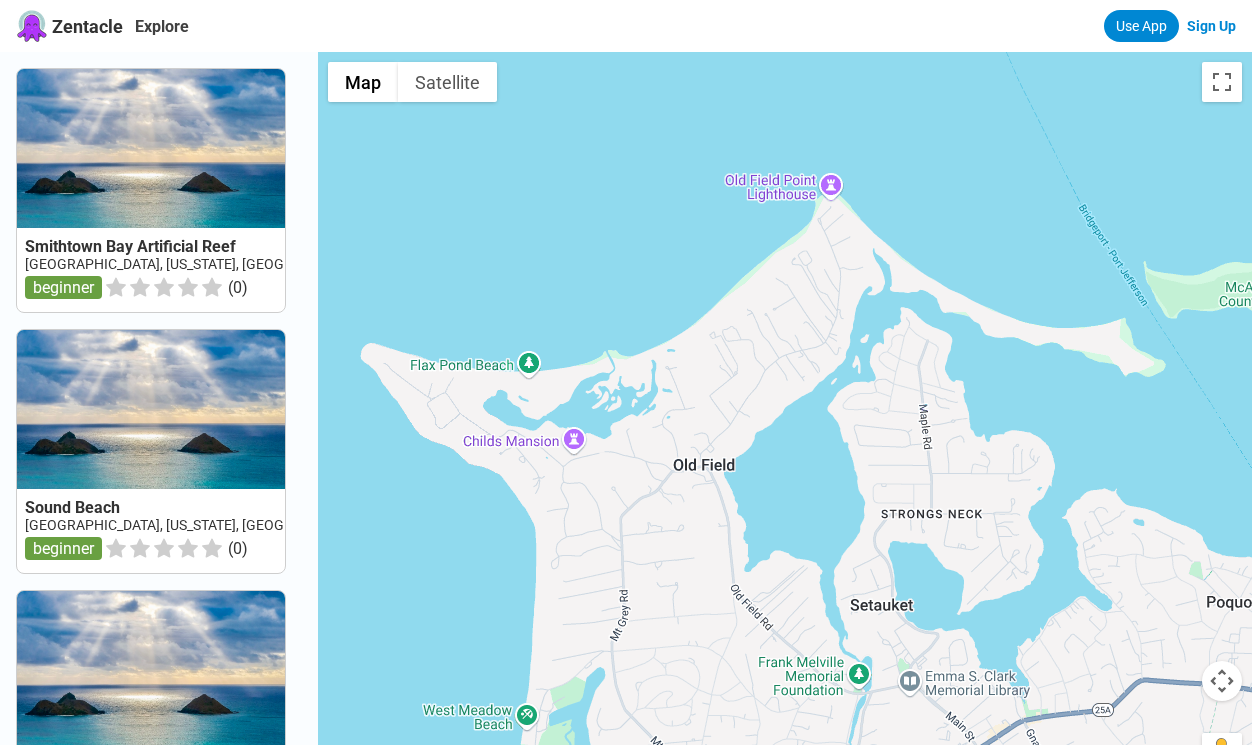 drag, startPoint x: 918, startPoint y: 463, endPoint x: 1084, endPoint y: 543, distance: 184.27155 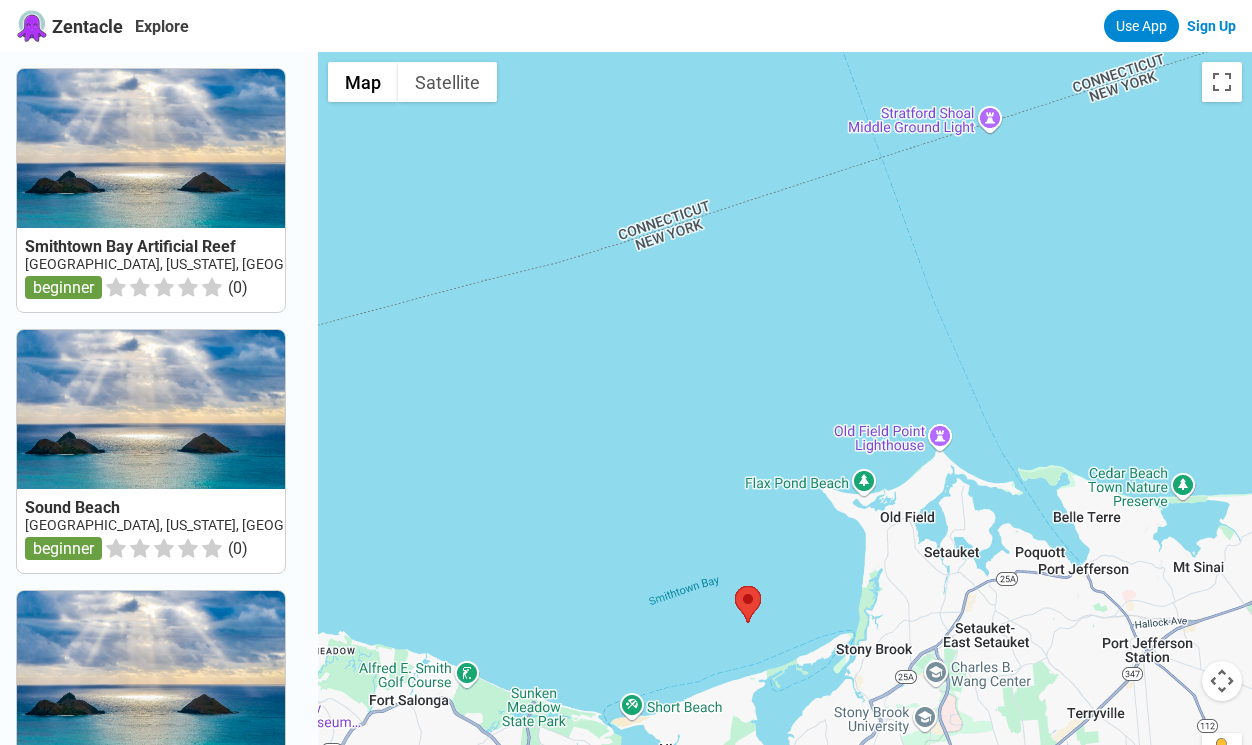 drag, startPoint x: 945, startPoint y: 577, endPoint x: 1000, endPoint y: 125, distance: 455.33395 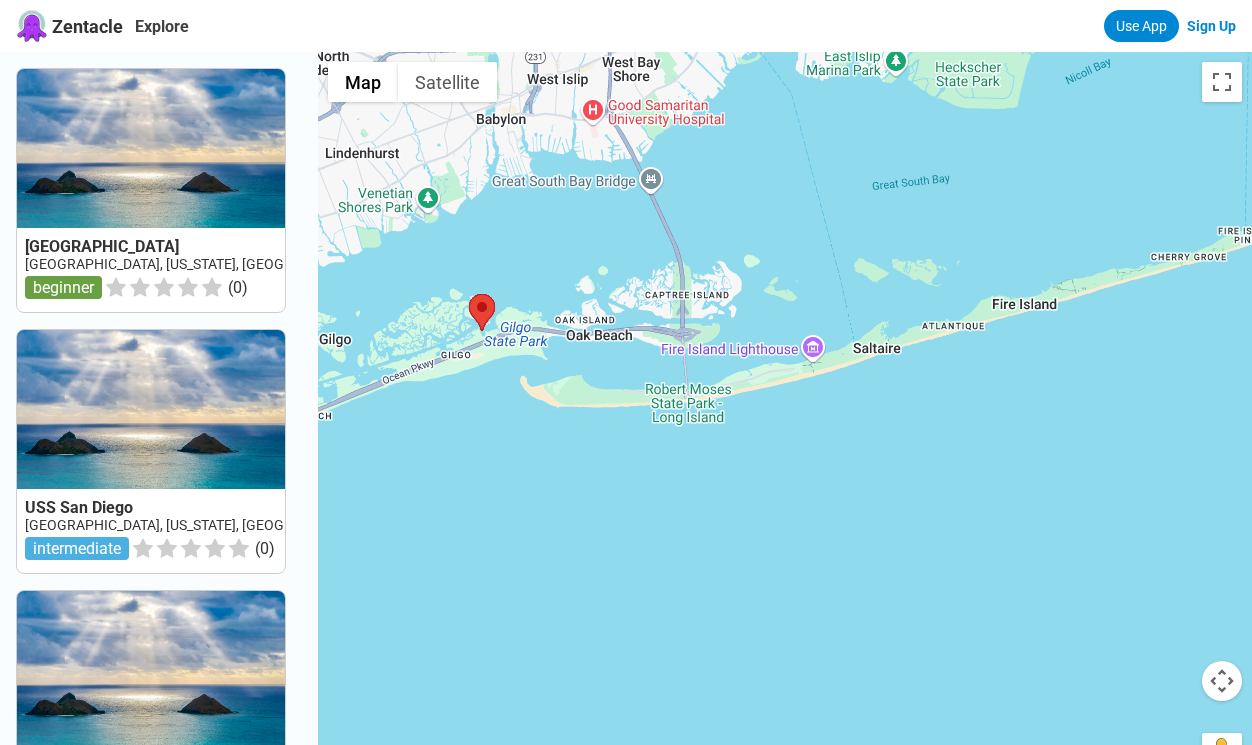 drag, startPoint x: 976, startPoint y: 223, endPoint x: 1016, endPoint y: 224, distance: 40.012497 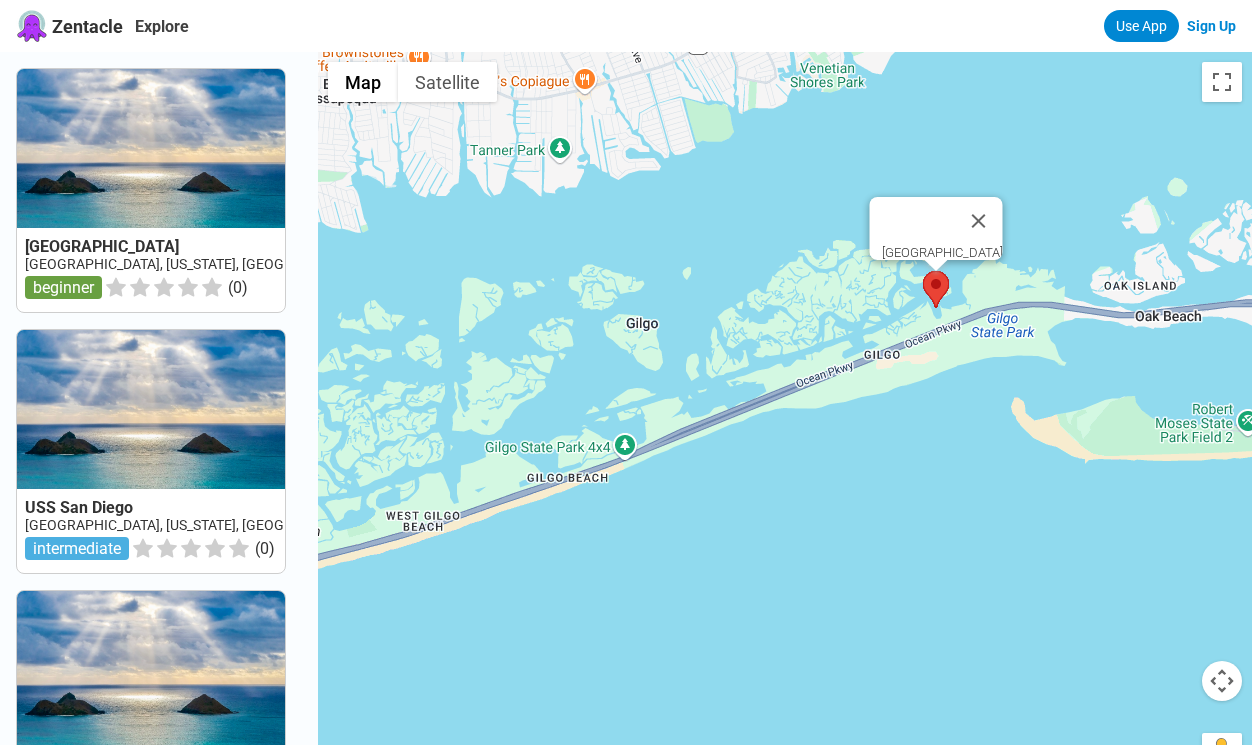 click at bounding box center (923, 271) 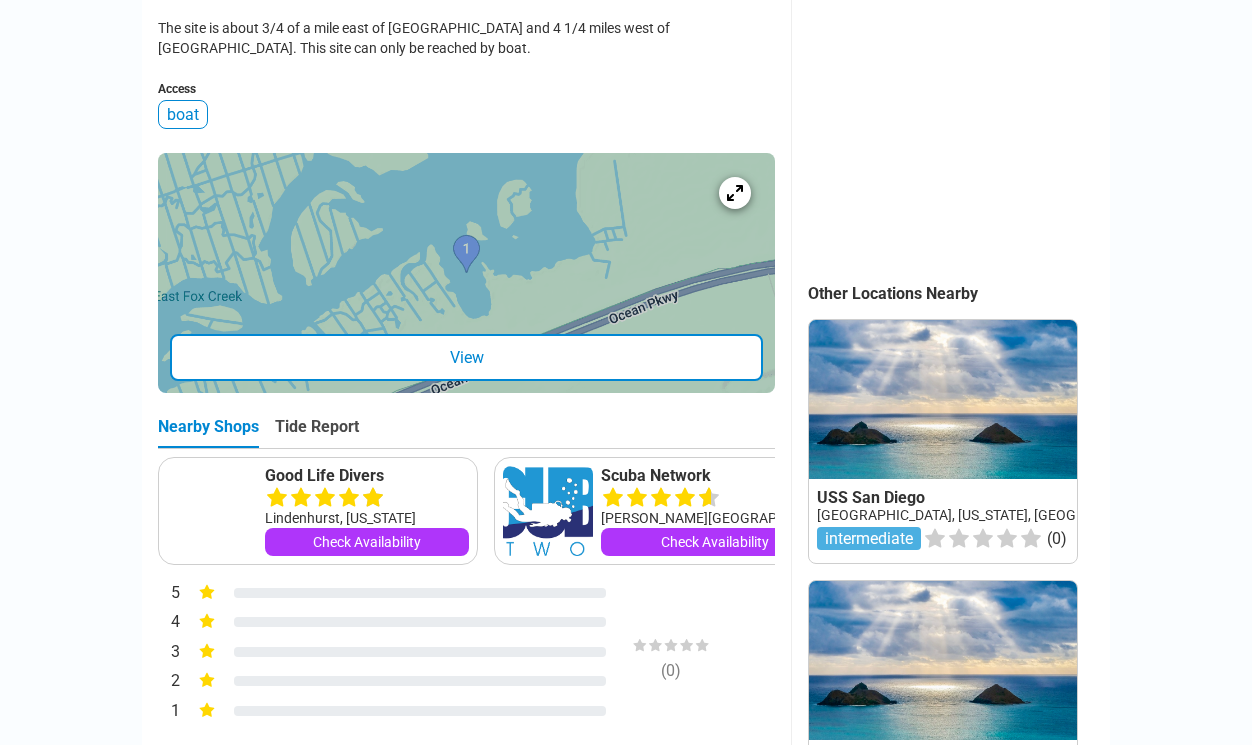 scroll, scrollTop: 400, scrollLeft: 0, axis: vertical 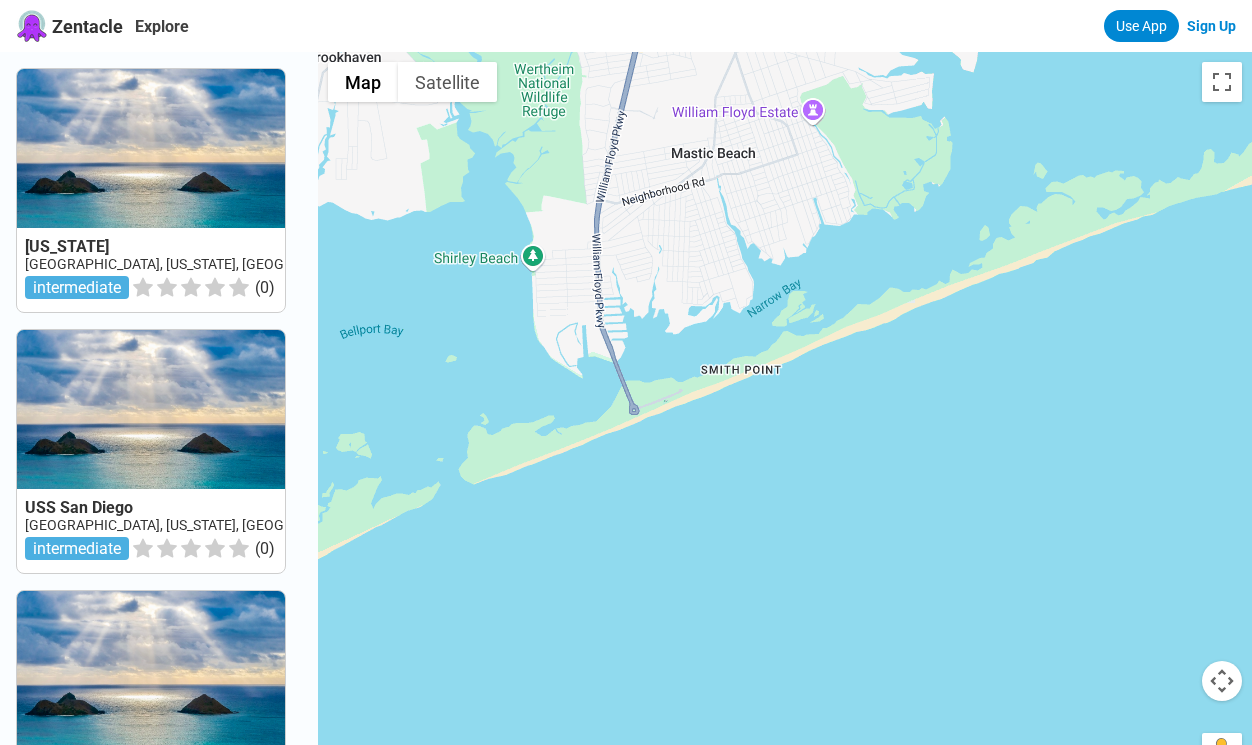 drag, startPoint x: 995, startPoint y: 302, endPoint x: 774, endPoint y: 536, distance: 321.86487 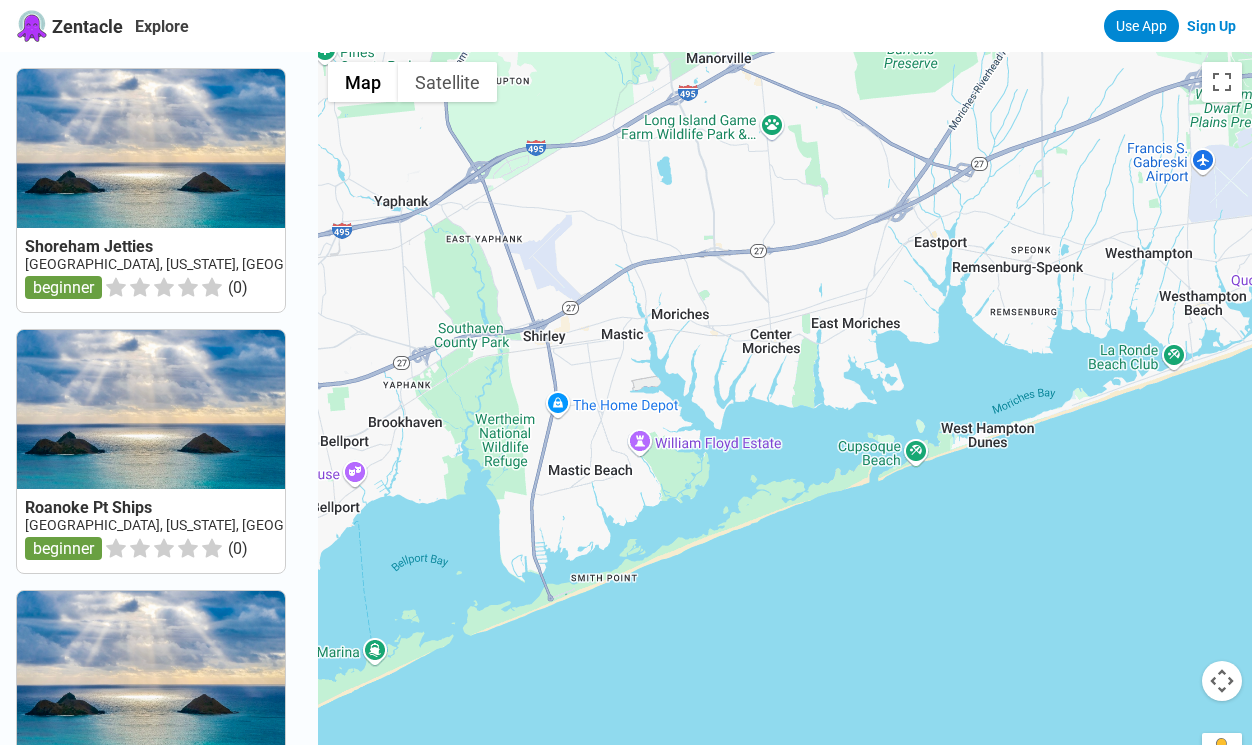 drag, startPoint x: 1091, startPoint y: 431, endPoint x: 801, endPoint y: 480, distance: 294.11053 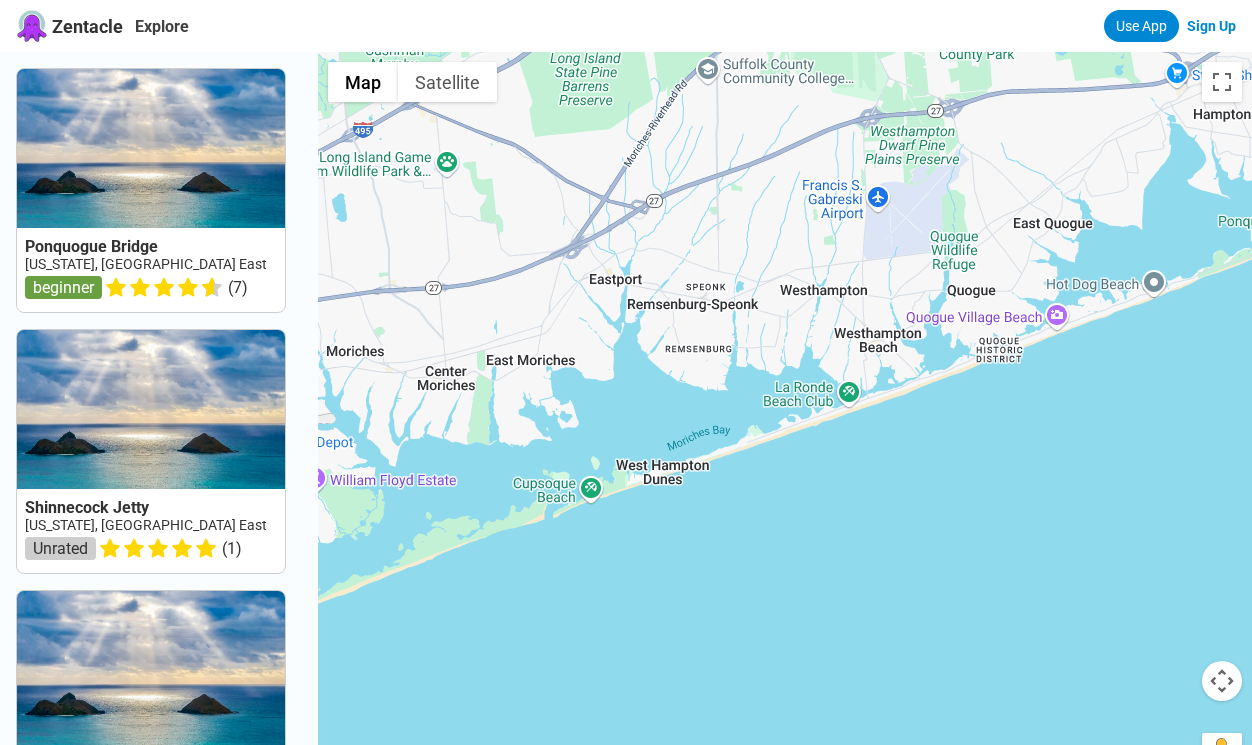 drag, startPoint x: 756, startPoint y: 542, endPoint x: 669, endPoint y: 578, distance: 94.15413 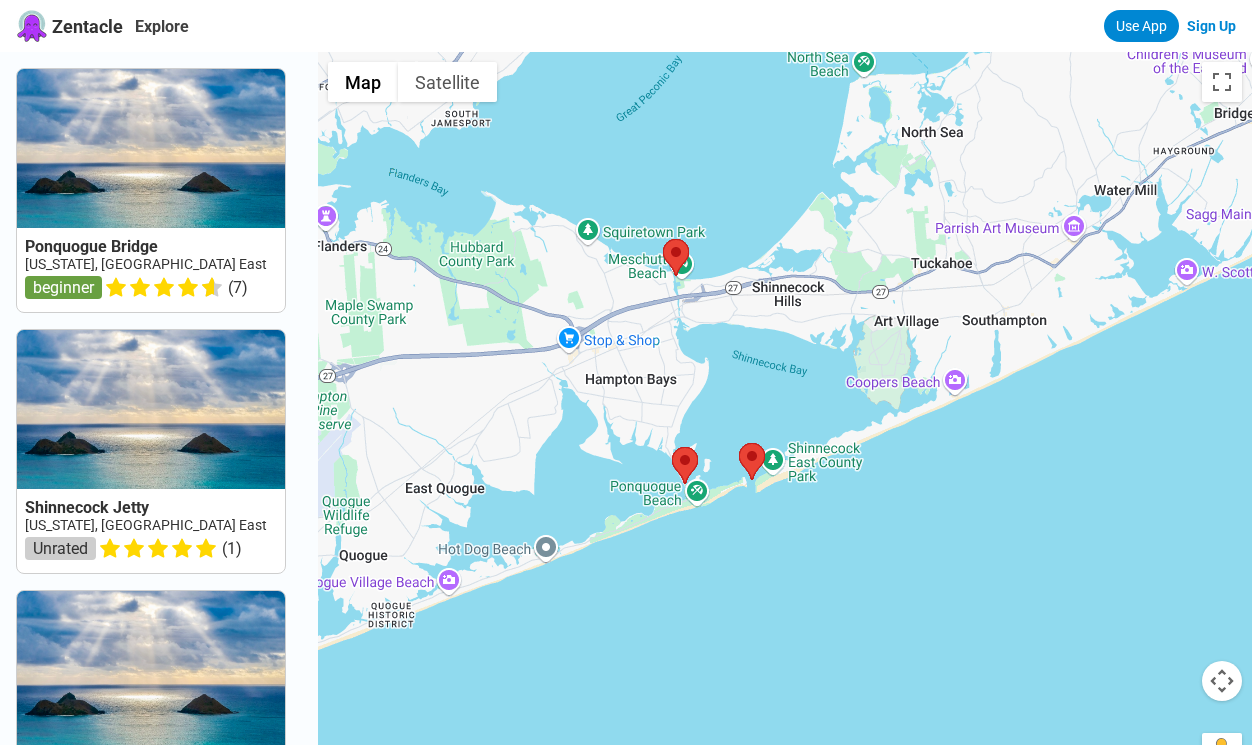 drag, startPoint x: 486, startPoint y: 611, endPoint x: 818, endPoint y: 500, distance: 350.06427 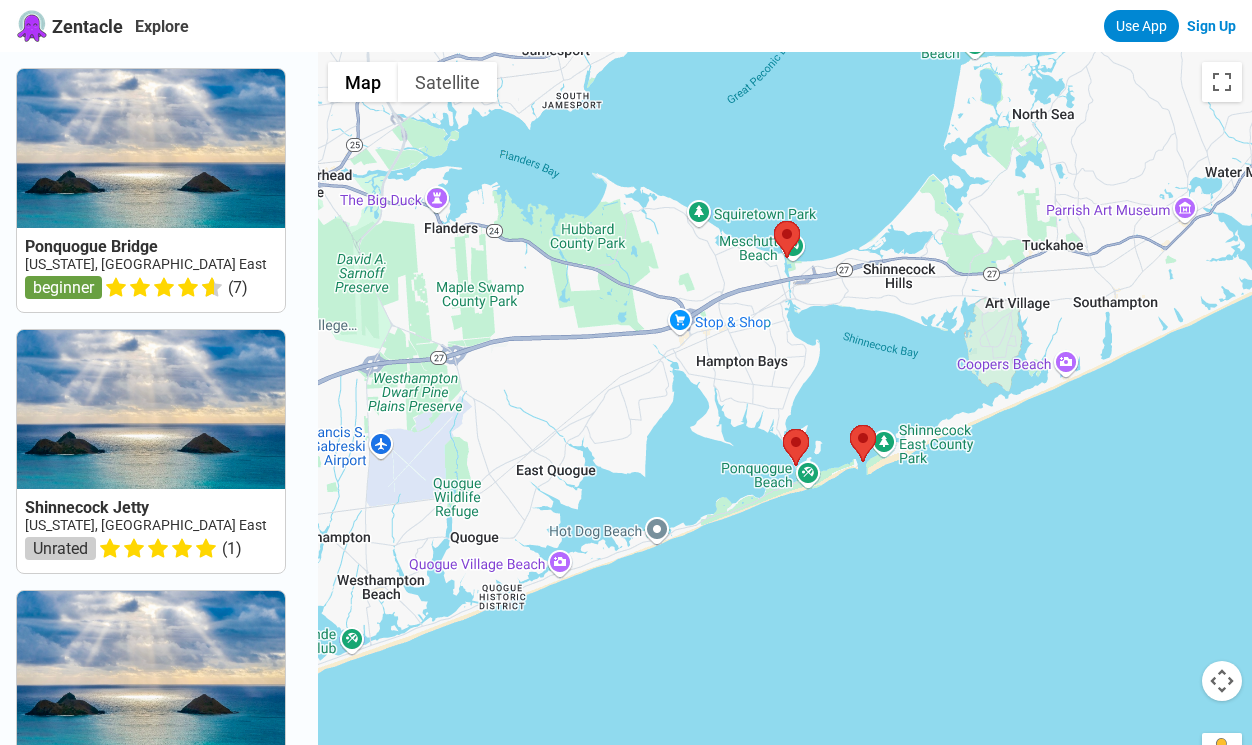 drag, startPoint x: 744, startPoint y: 498, endPoint x: 1144, endPoint y: 359, distance: 423.4631 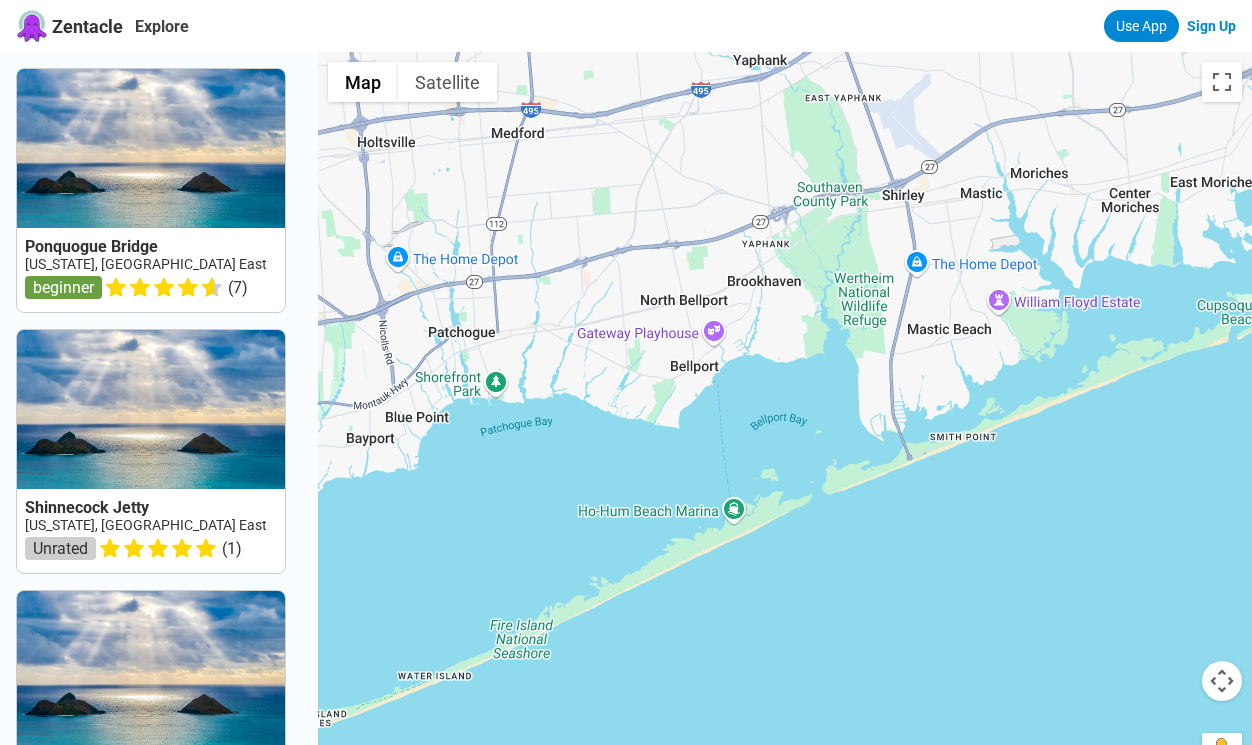 drag, startPoint x: 1031, startPoint y: 425, endPoint x: 799, endPoint y: 456, distance: 234.06195 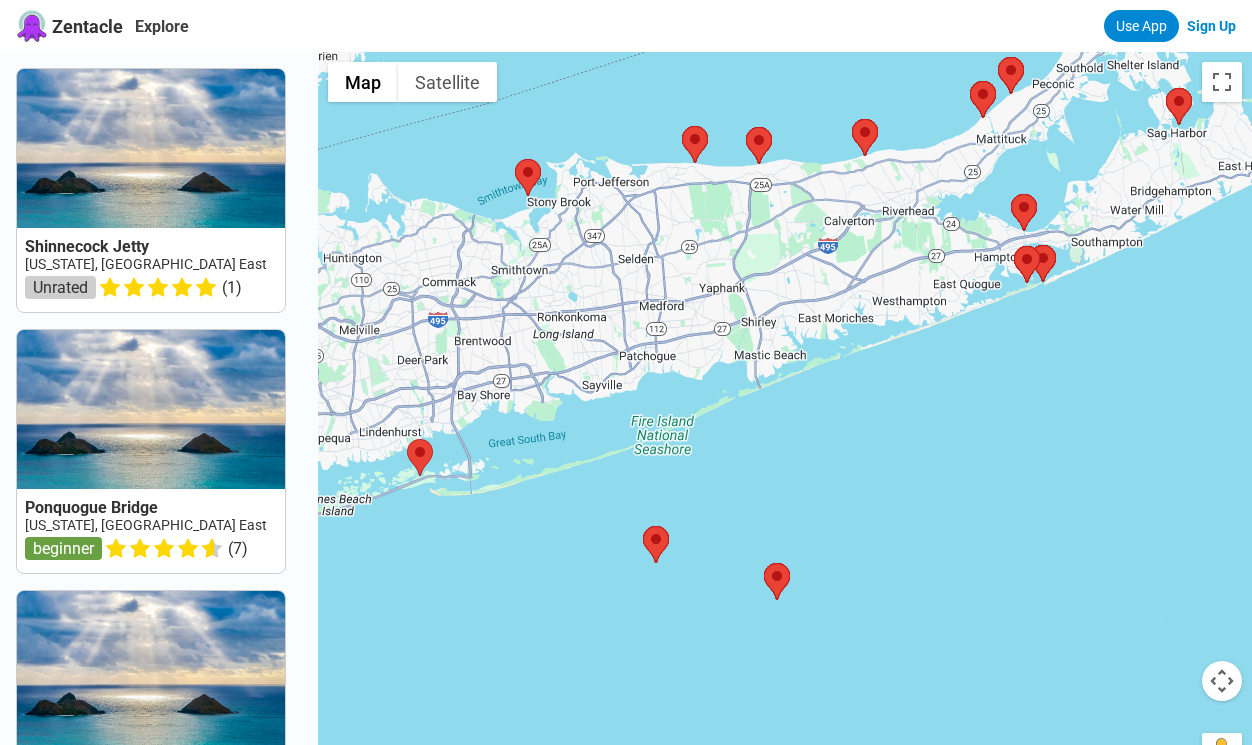 drag, startPoint x: 649, startPoint y: 425, endPoint x: 898, endPoint y: 395, distance: 250.80072 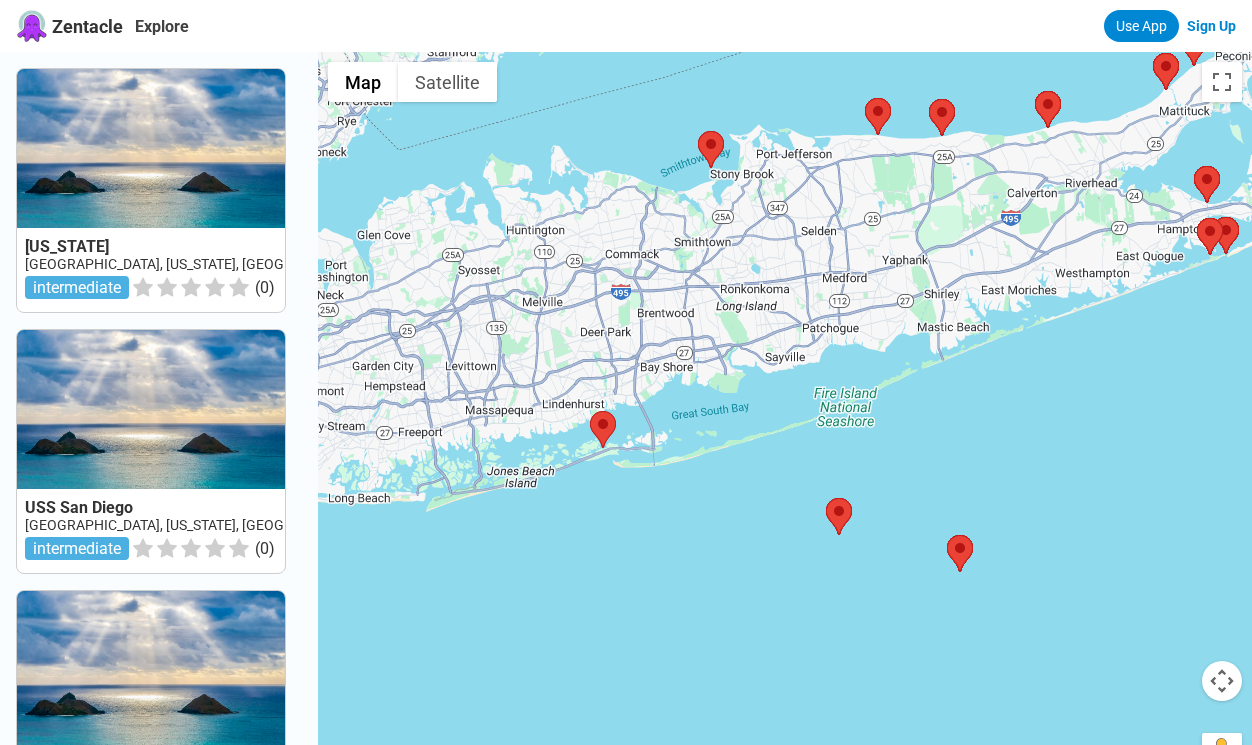 drag, startPoint x: 581, startPoint y: 440, endPoint x: 794, endPoint y: 417, distance: 214.23819 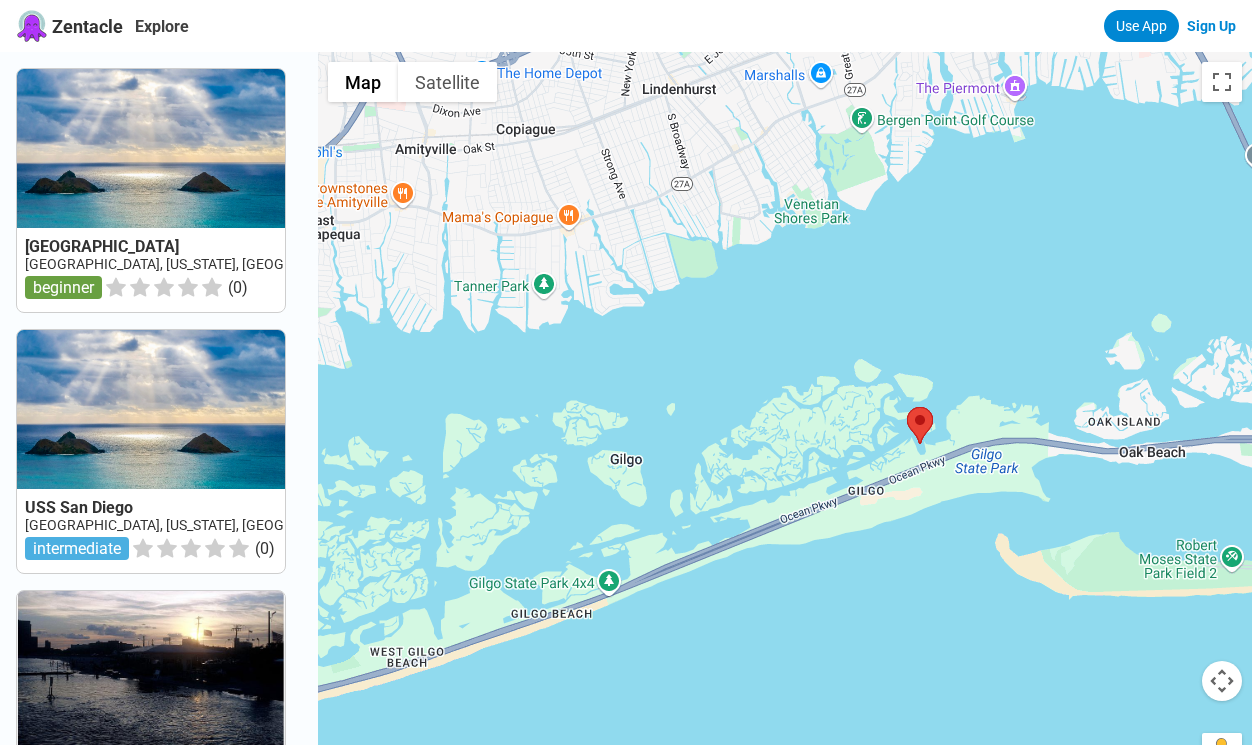 drag, startPoint x: 518, startPoint y: 463, endPoint x: 846, endPoint y: 344, distance: 348.91977 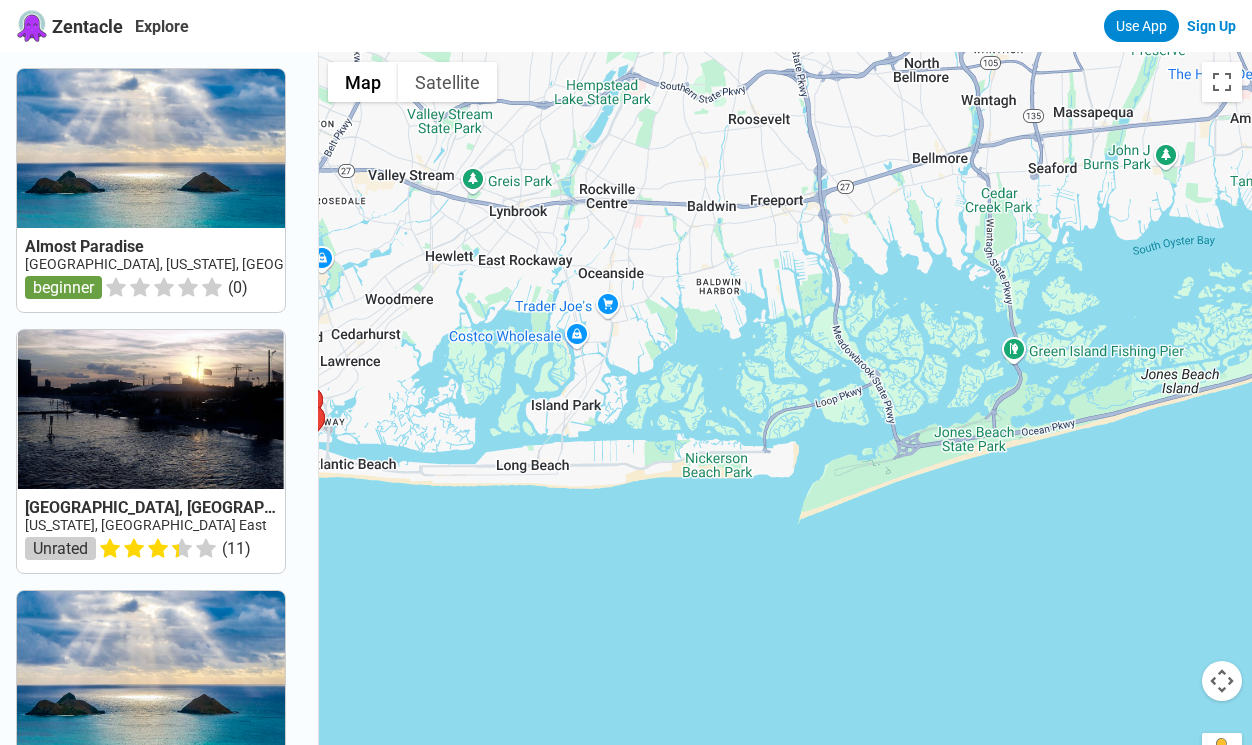 drag, startPoint x: 664, startPoint y: 391, endPoint x: 801, endPoint y: 442, distance: 146.18481 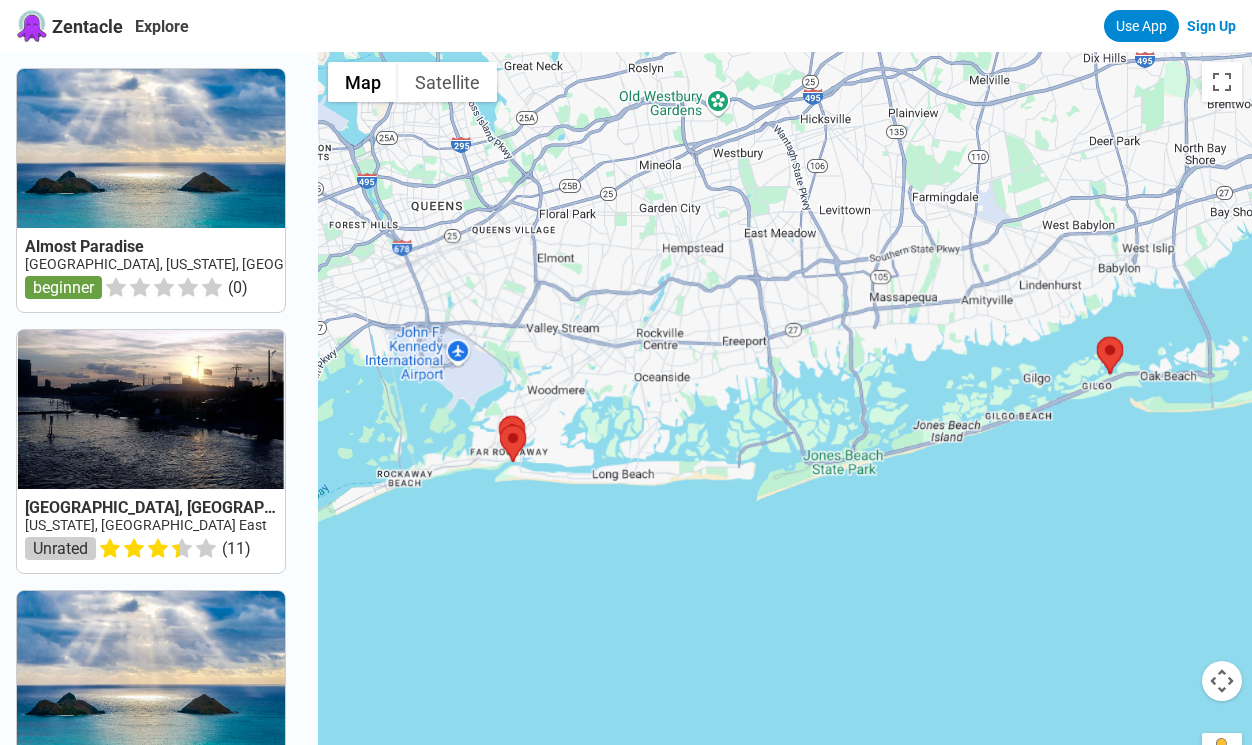 drag, startPoint x: 522, startPoint y: 479, endPoint x: 721, endPoint y: 454, distance: 200.56421 